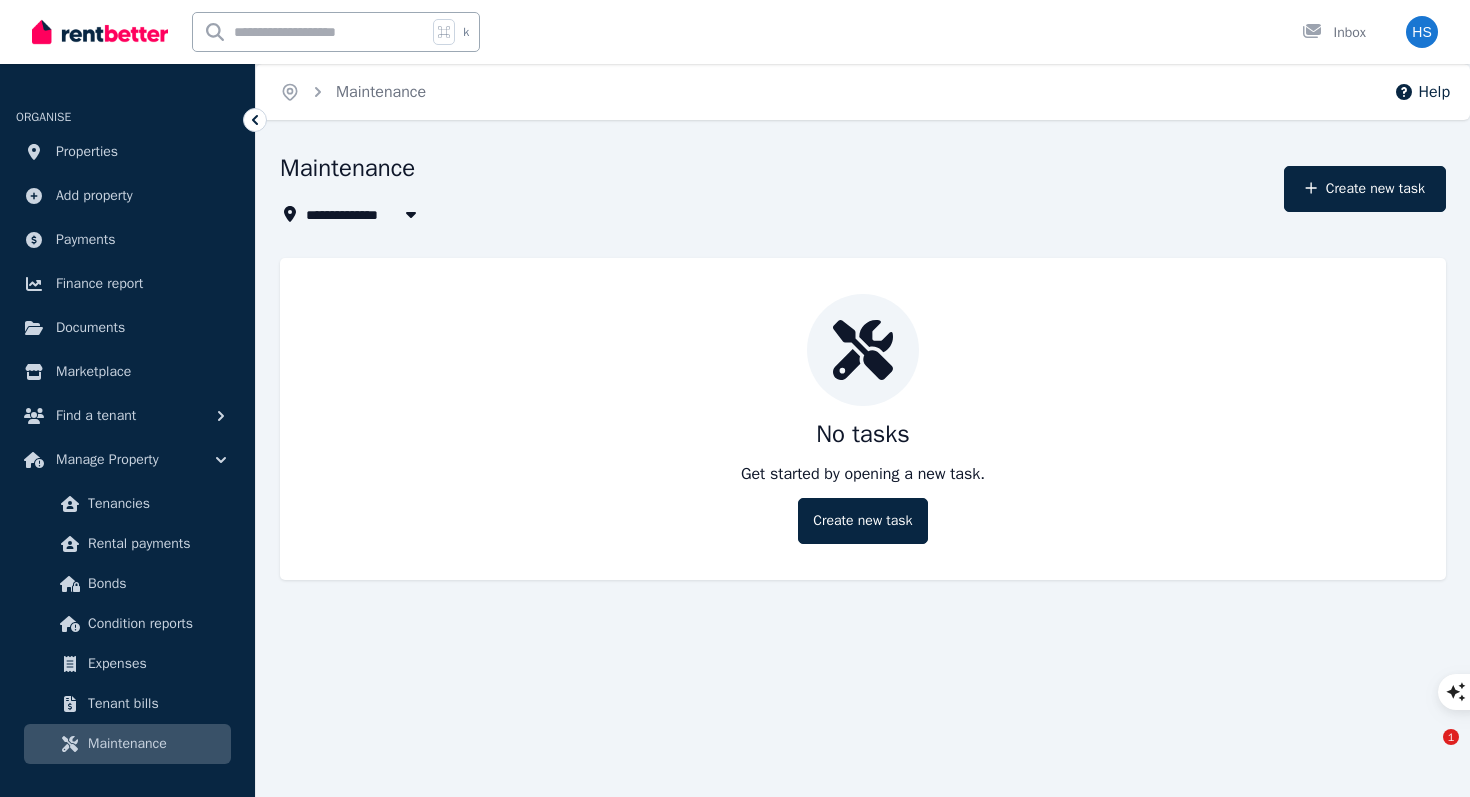 scroll, scrollTop: 0, scrollLeft: 0, axis: both 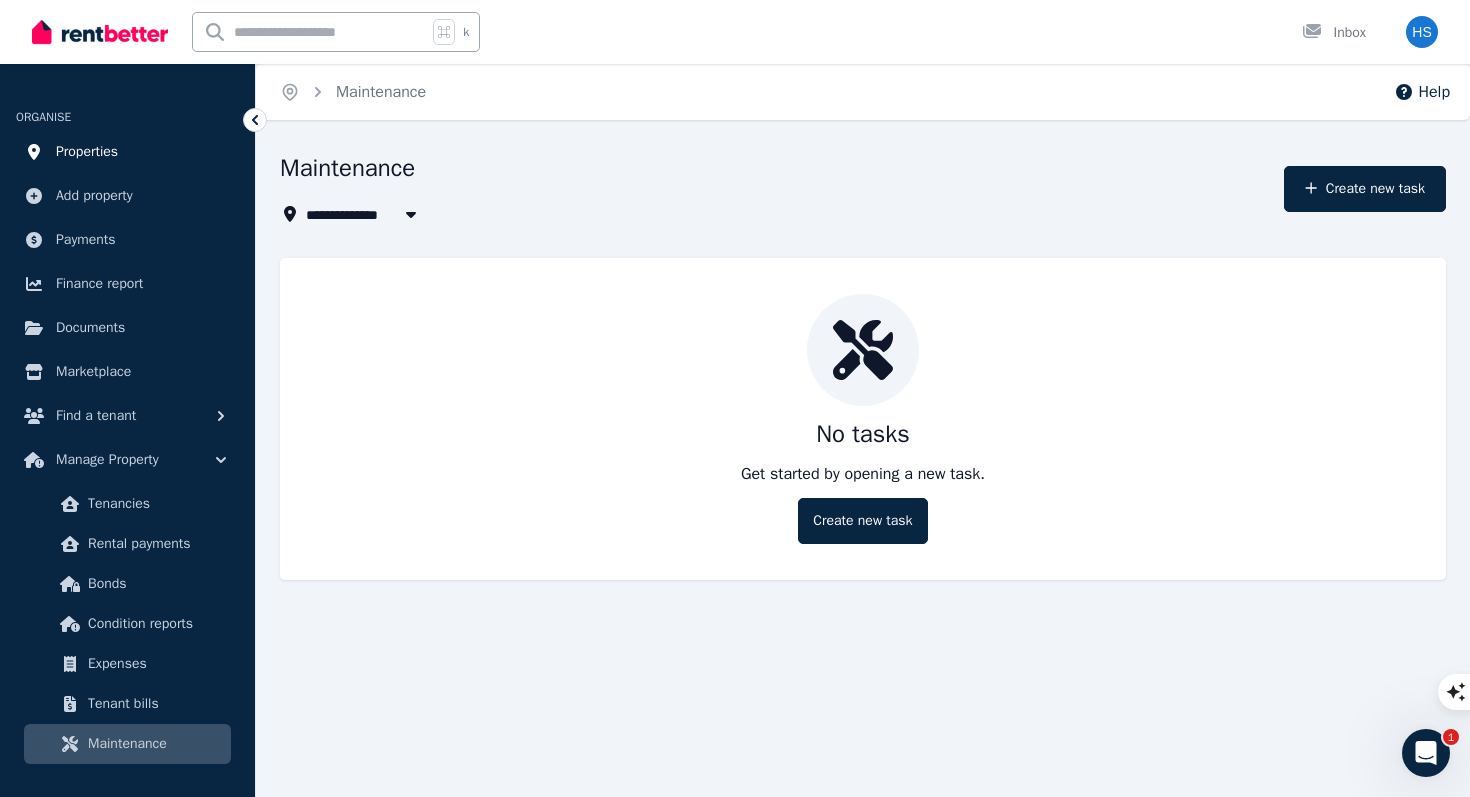 click on "Properties" at bounding box center [127, 152] 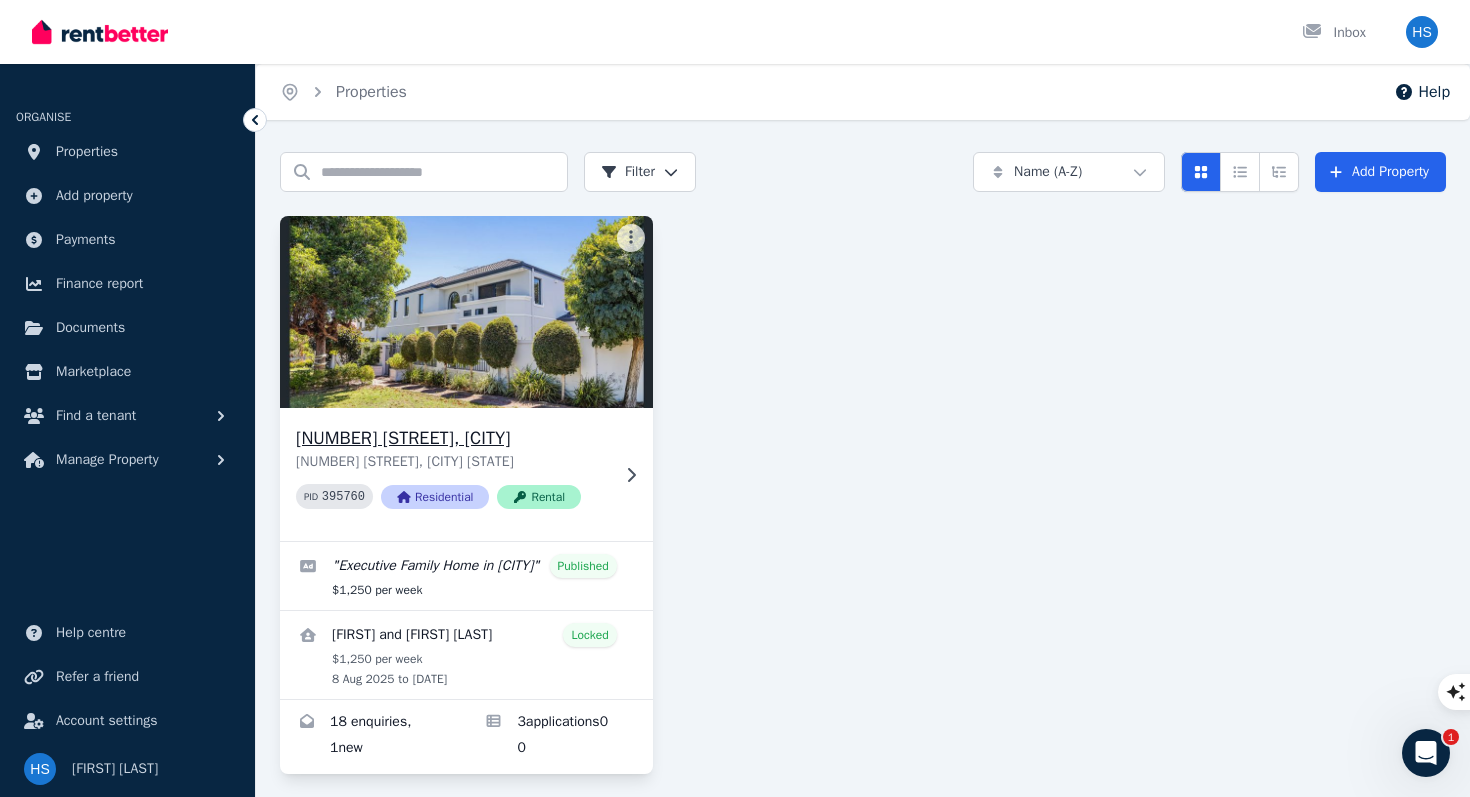 click on "[NUMBER][STREET], [SUBURB]" at bounding box center (452, 438) 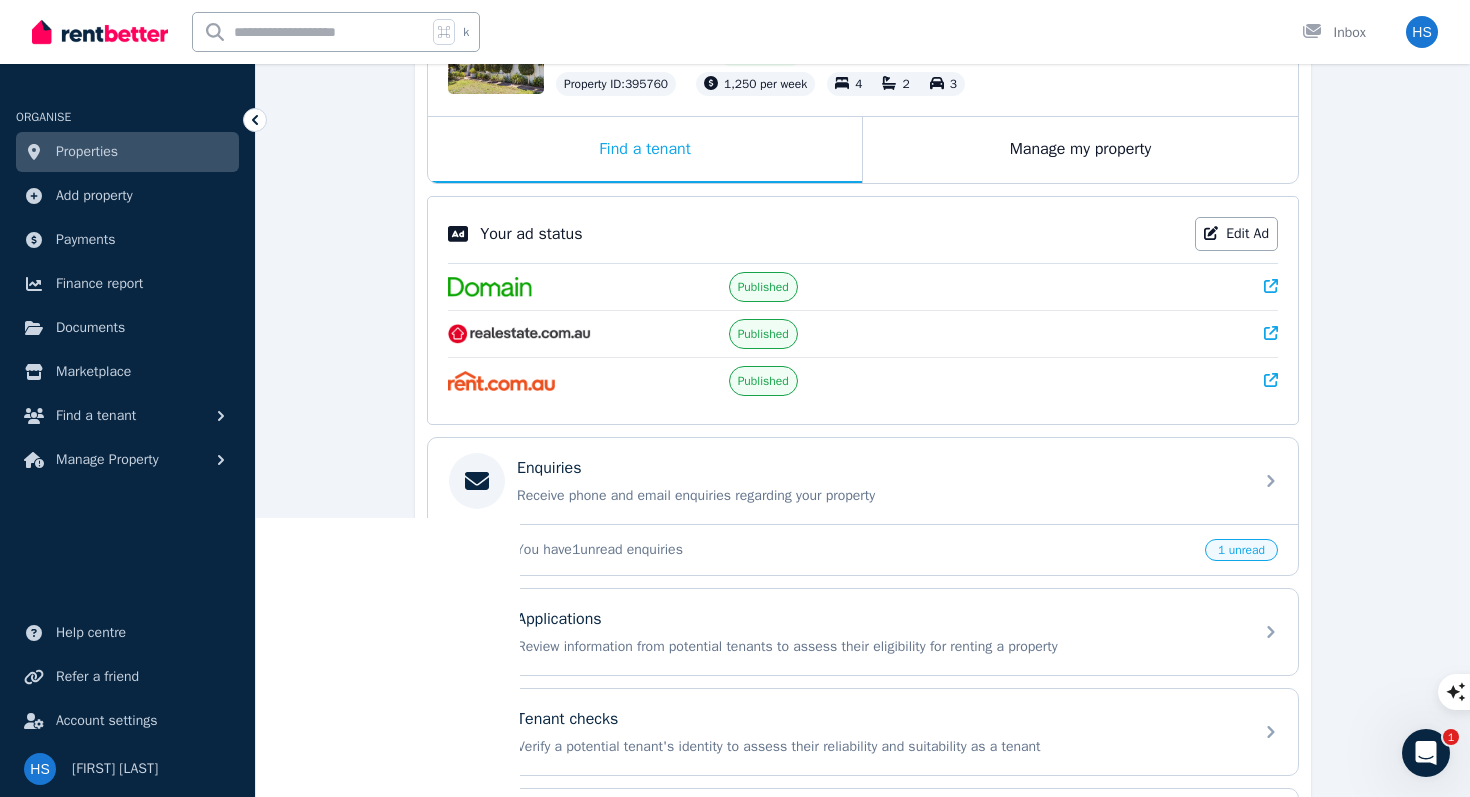 scroll, scrollTop: 497, scrollLeft: 0, axis: vertical 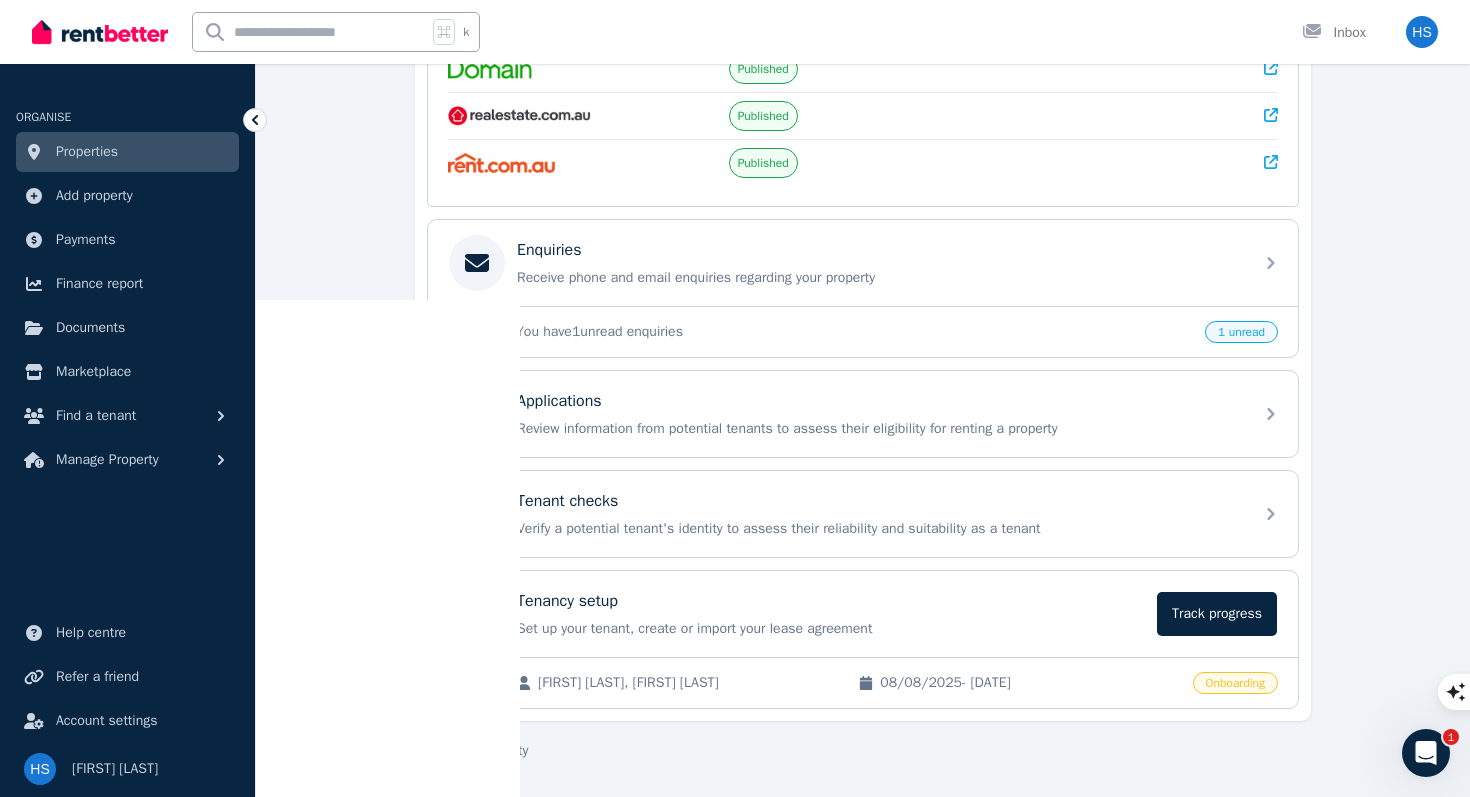 click on "1 unread" at bounding box center (1241, 332) 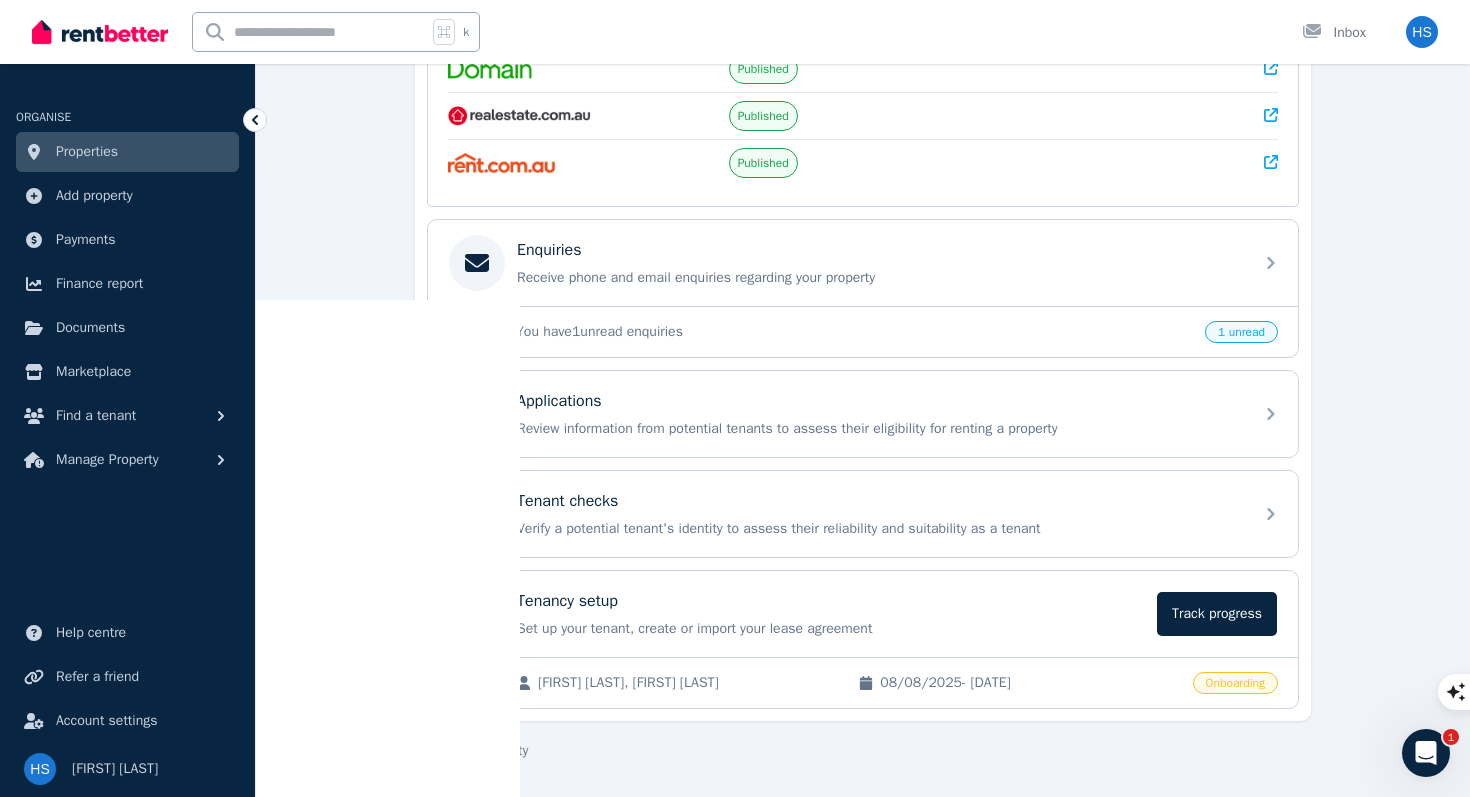 click on "1 unread" at bounding box center (1241, 332) 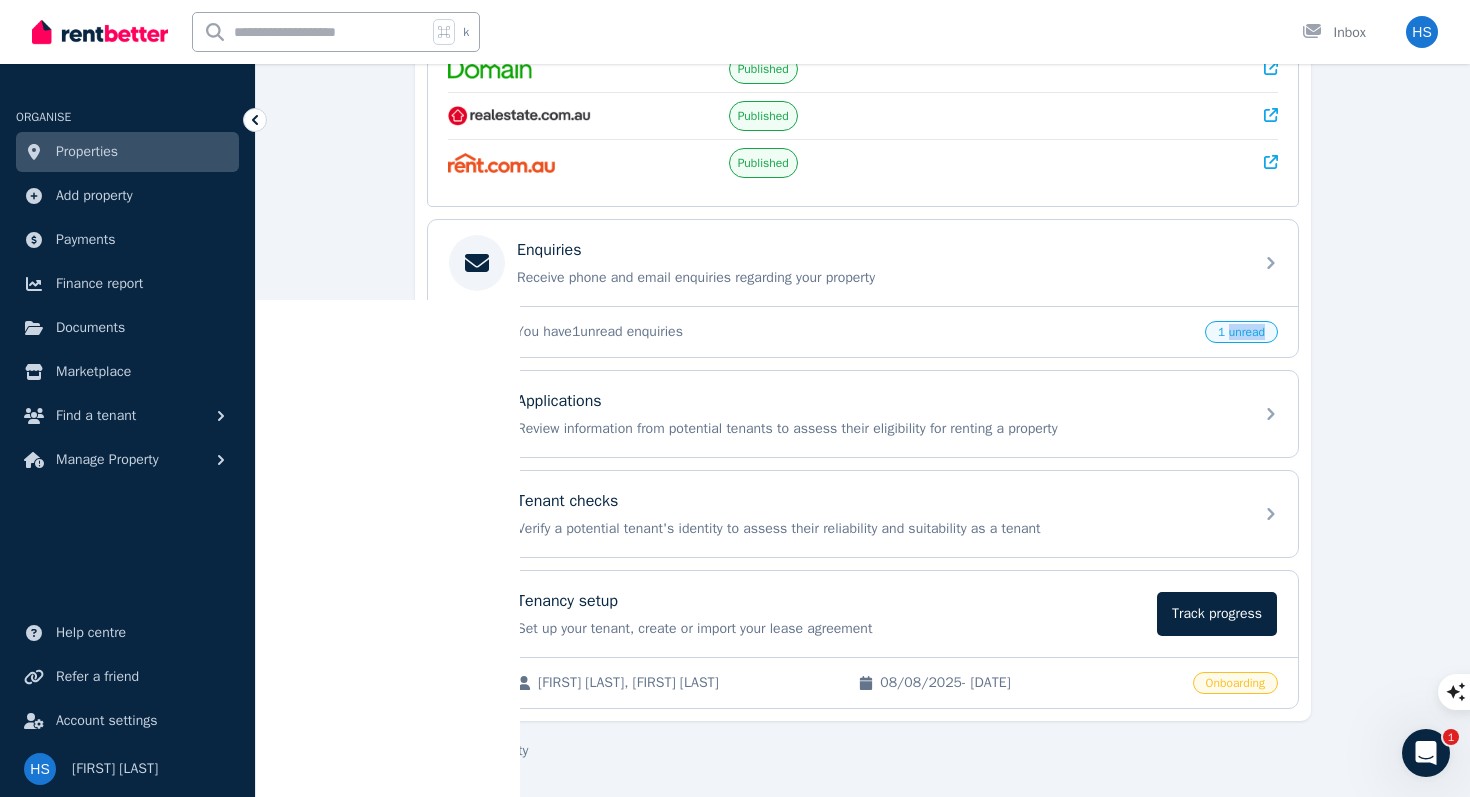click on "1 unread" at bounding box center [1241, 332] 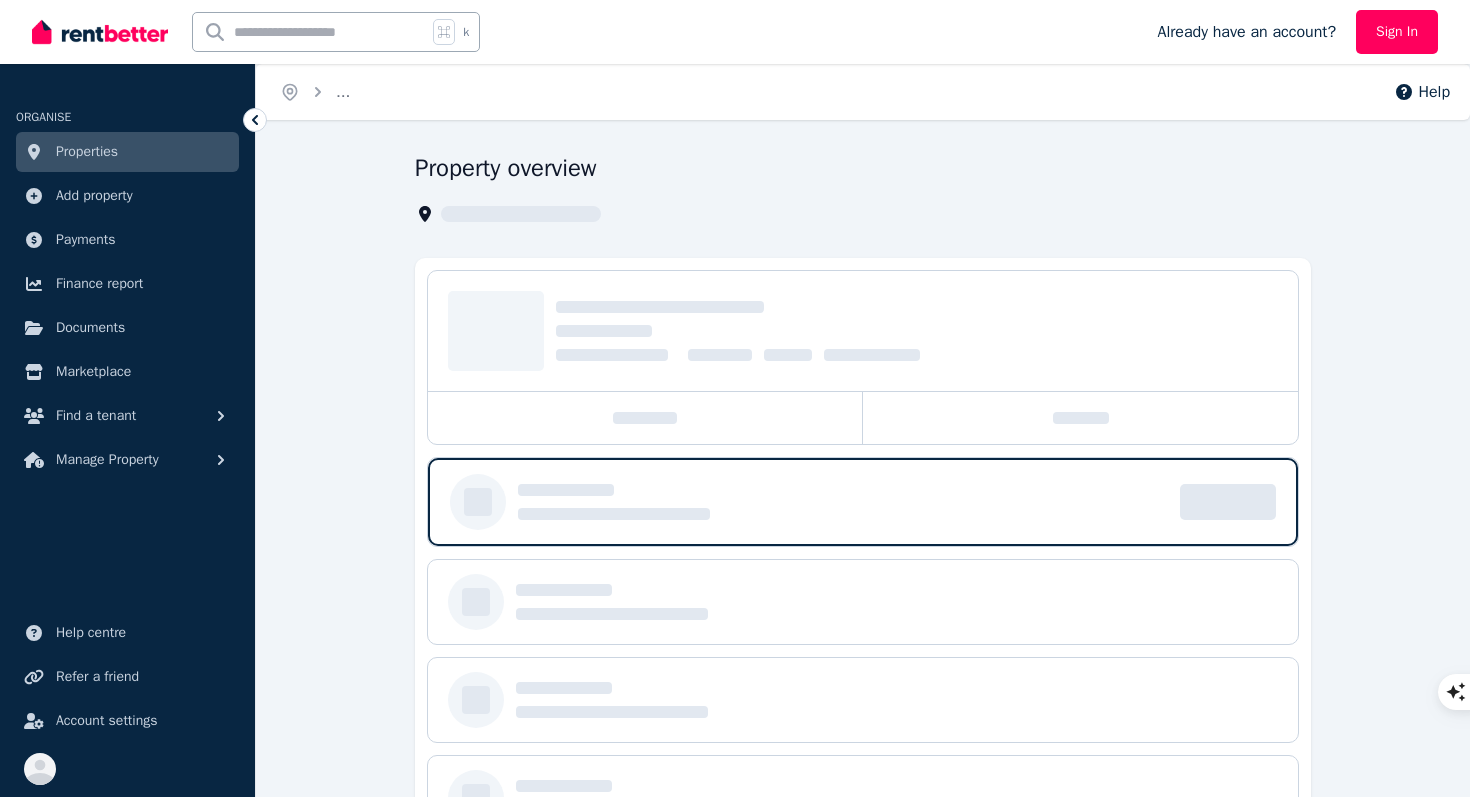 scroll, scrollTop: 190, scrollLeft: 0, axis: vertical 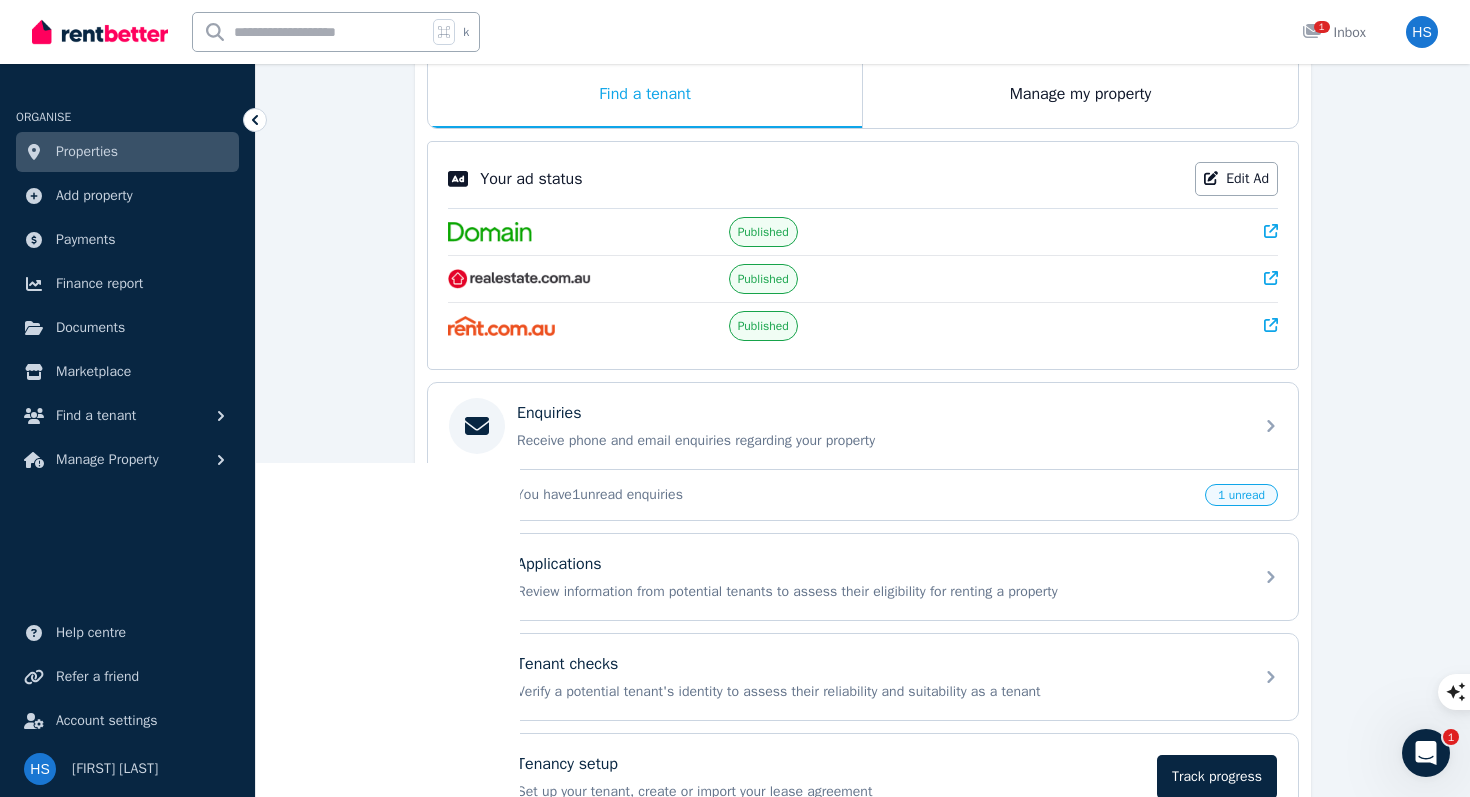 click on "1 unread" at bounding box center [1241, 495] 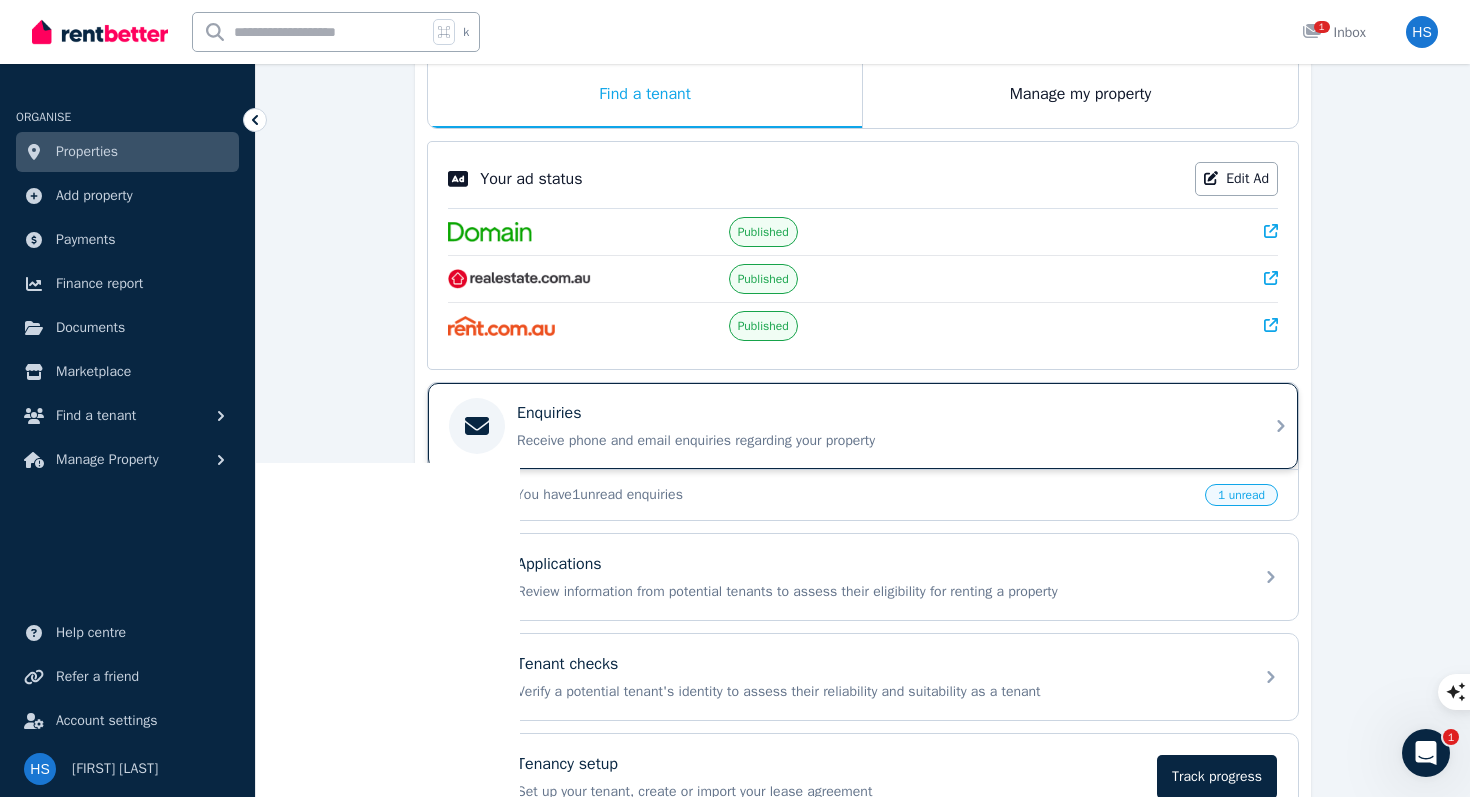 click on "Receive phone and email enquiries regarding your property" at bounding box center [879, 441] 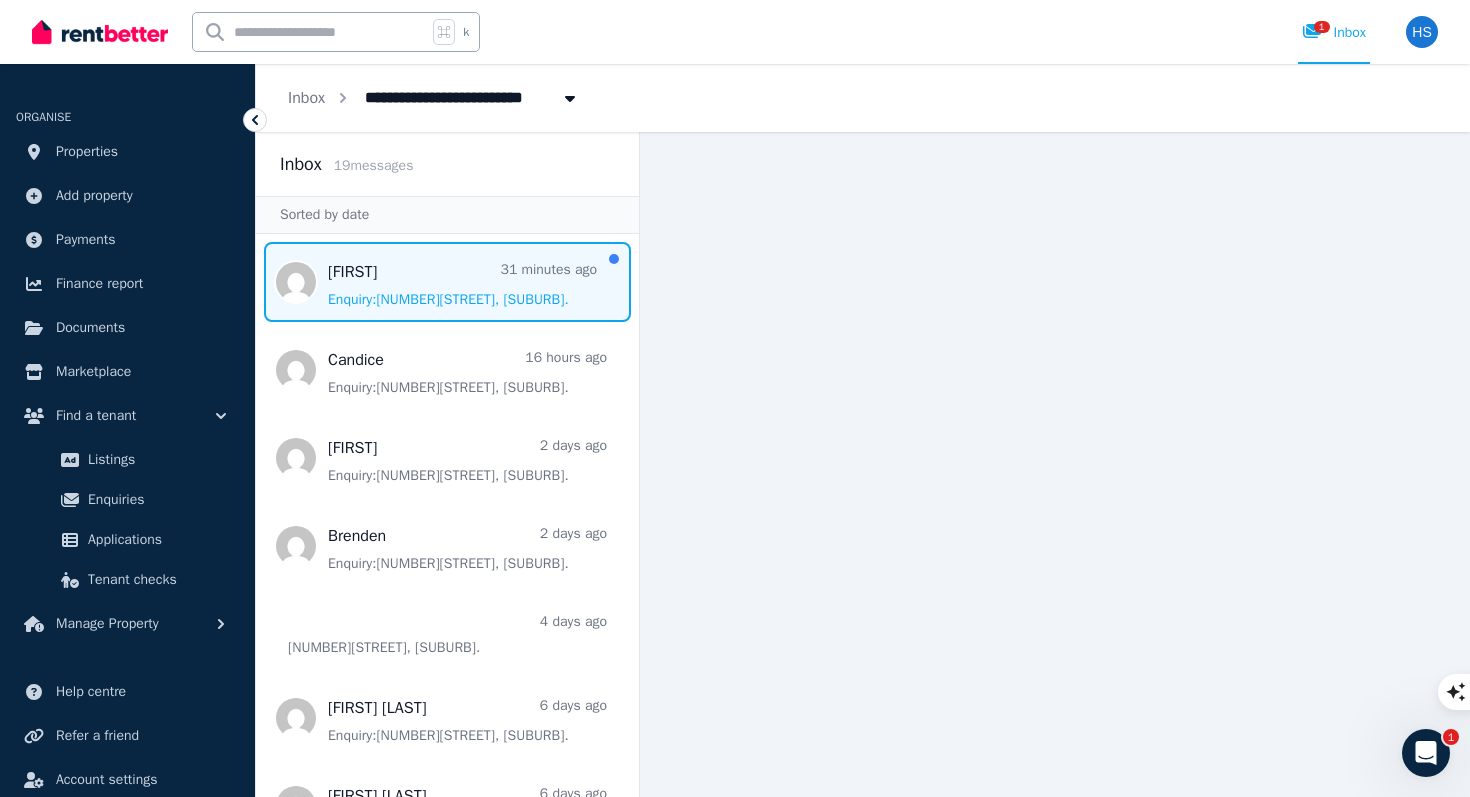 click at bounding box center [447, 282] 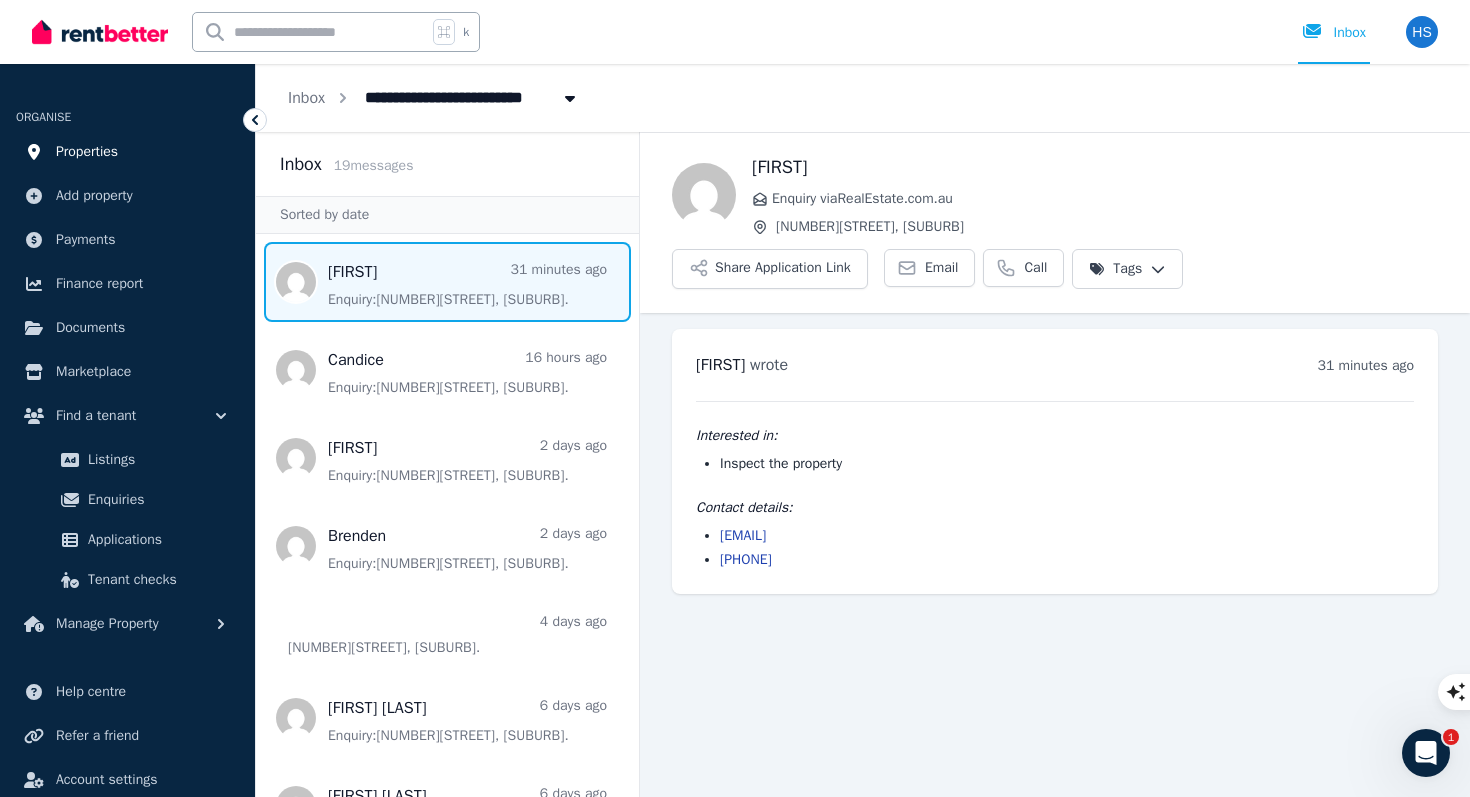 click on "Properties" at bounding box center (87, 152) 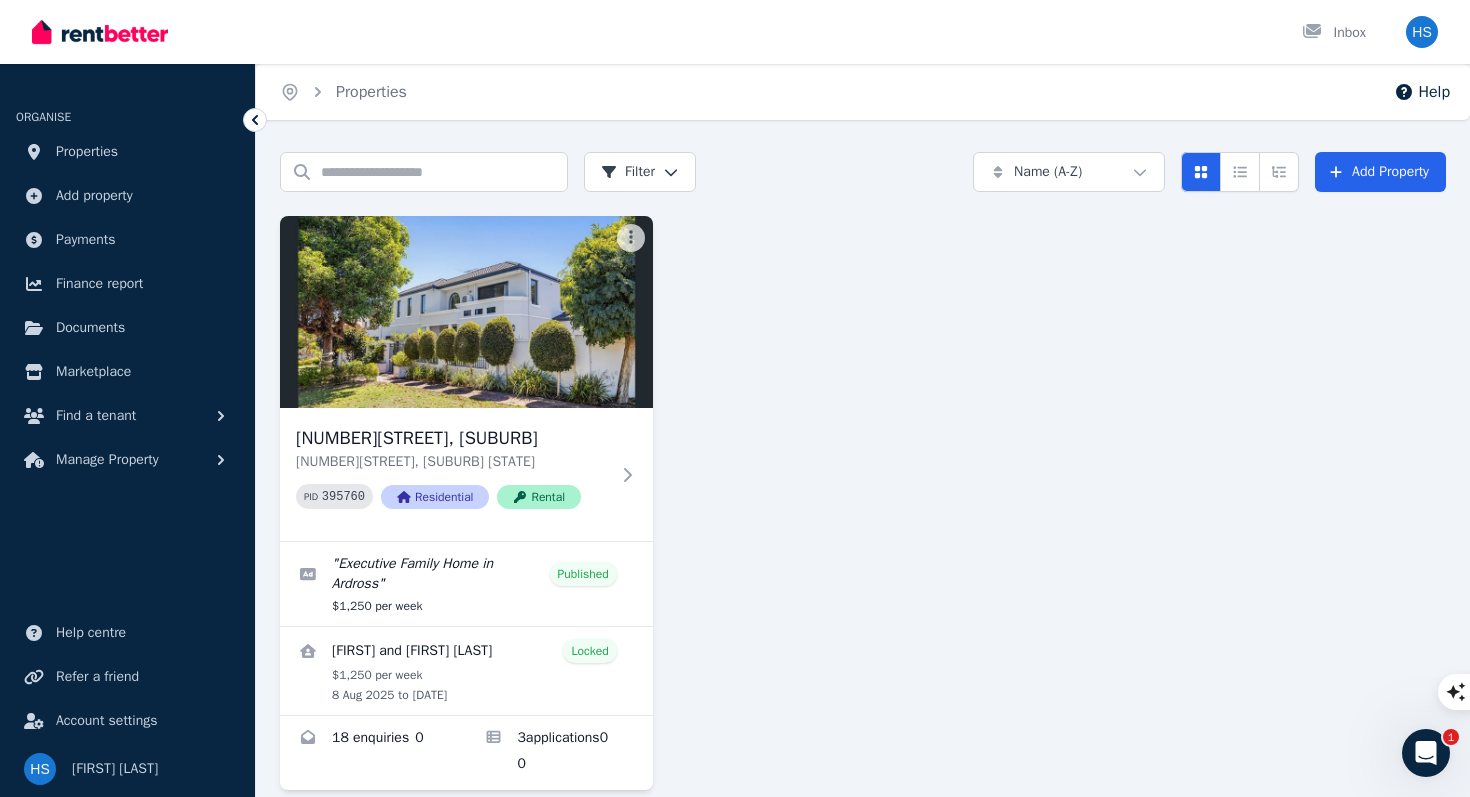 scroll, scrollTop: 29, scrollLeft: 0, axis: vertical 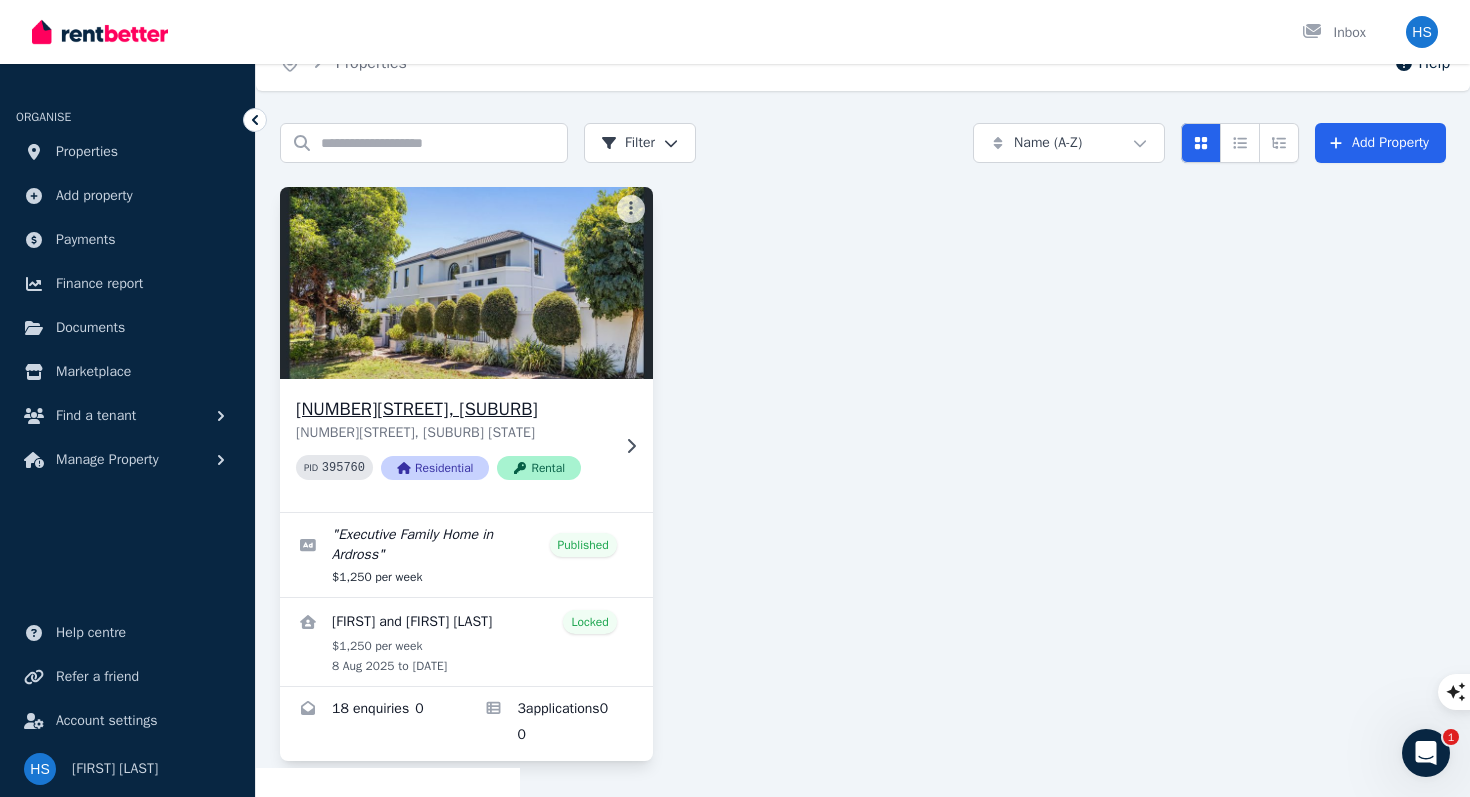 click on "[NUMBER][STREET], [SUBURB] [STATE]" at bounding box center [452, 433] 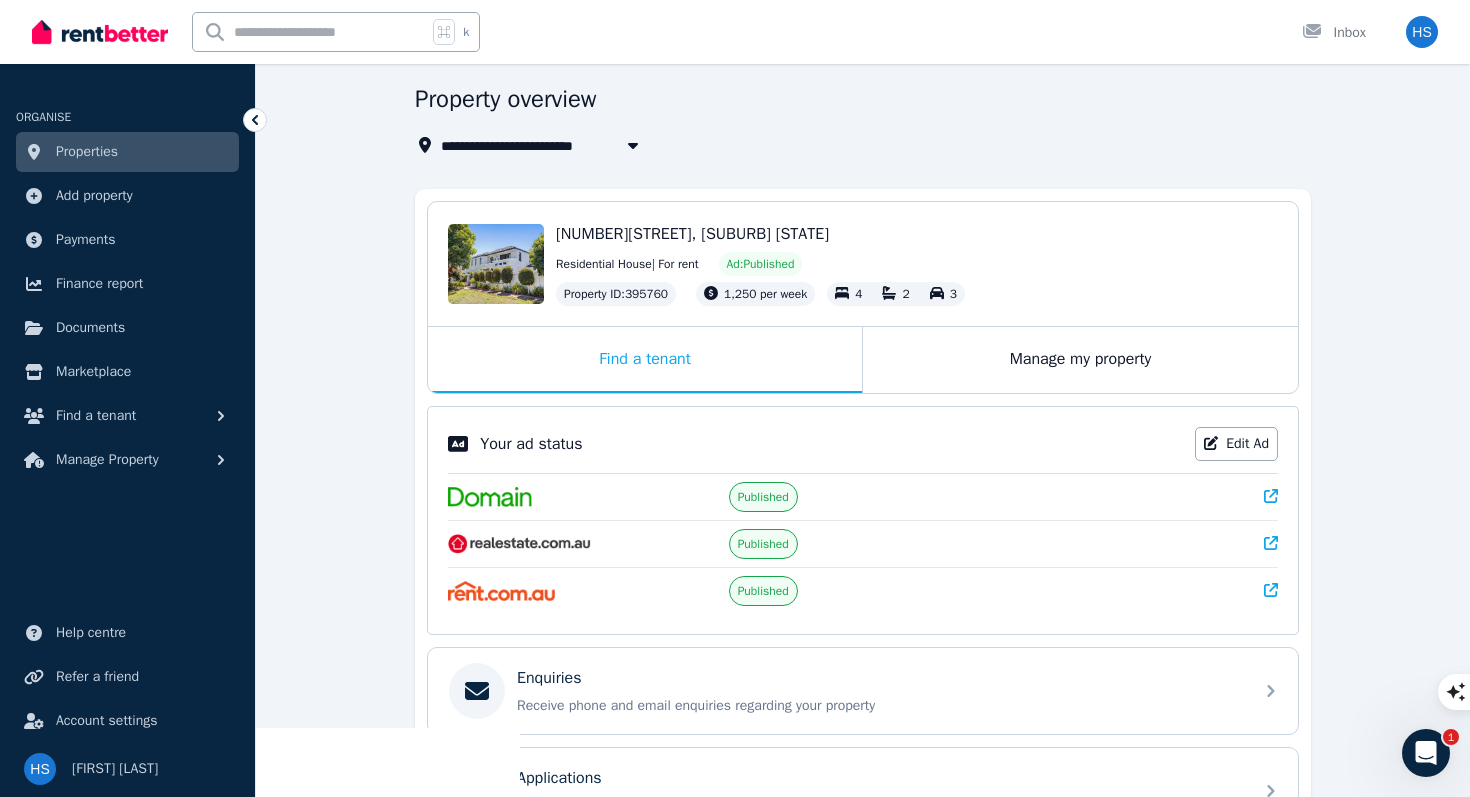 scroll, scrollTop: 83, scrollLeft: 0, axis: vertical 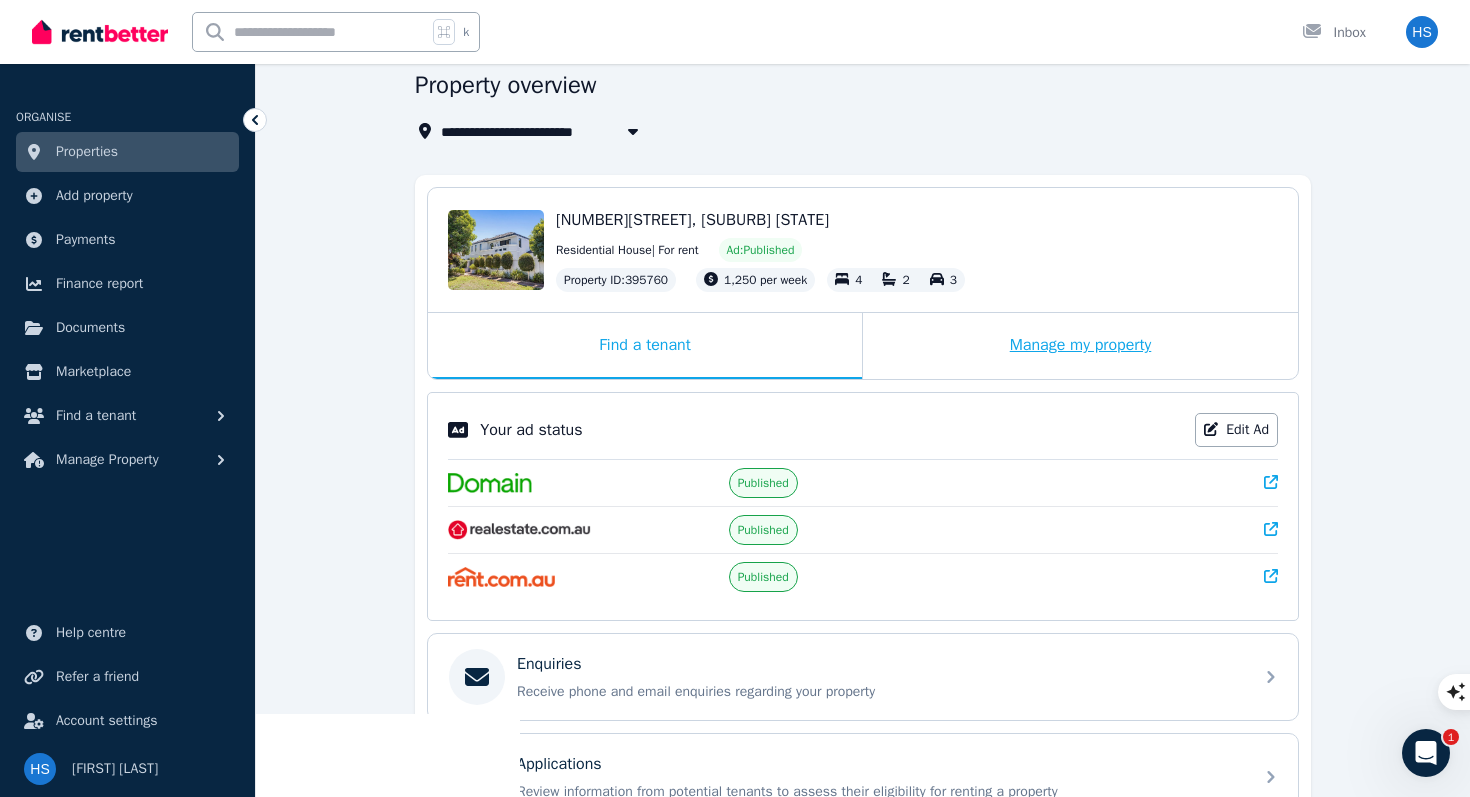 click on "Manage my property" at bounding box center [1080, 346] 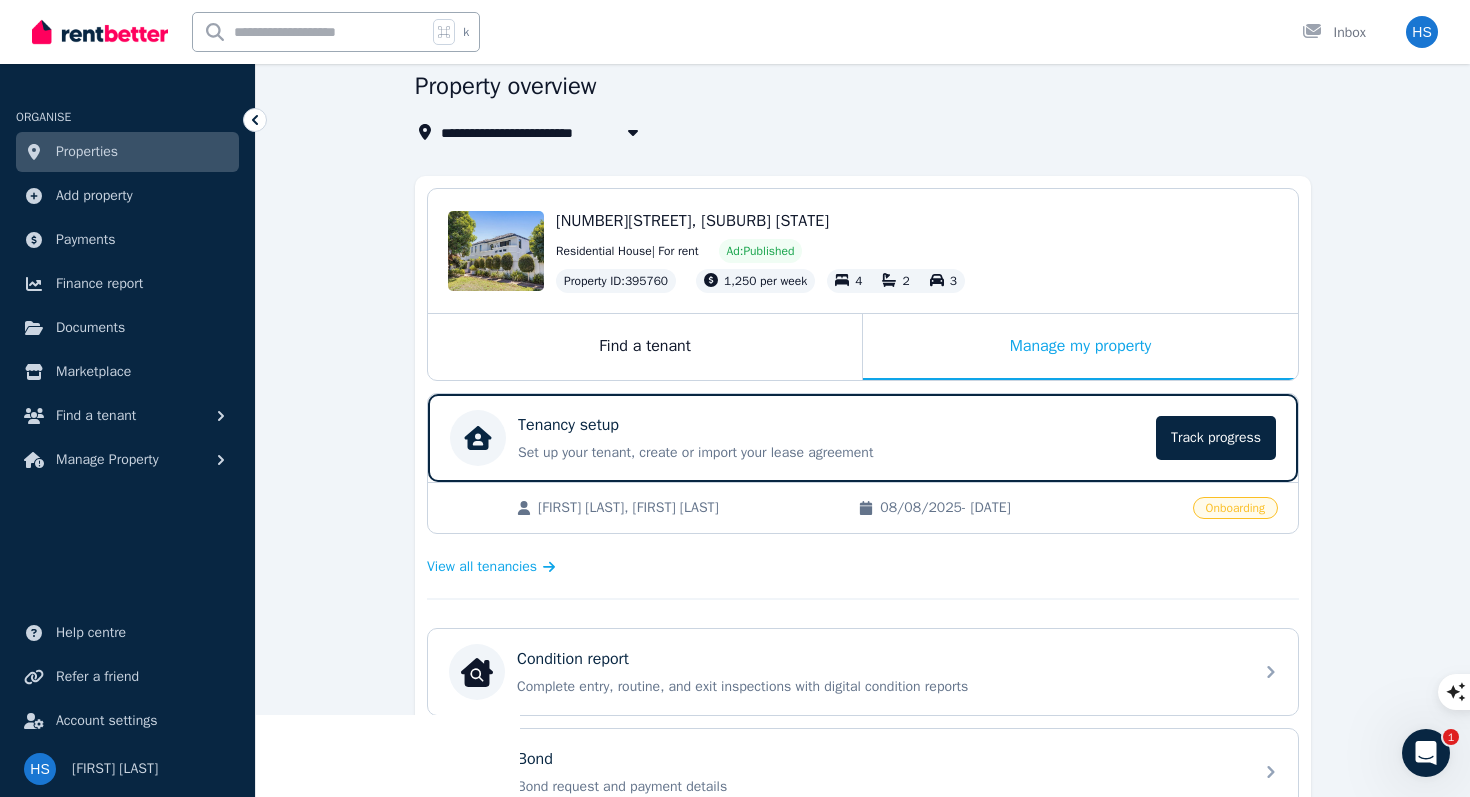 scroll, scrollTop: 0, scrollLeft: 0, axis: both 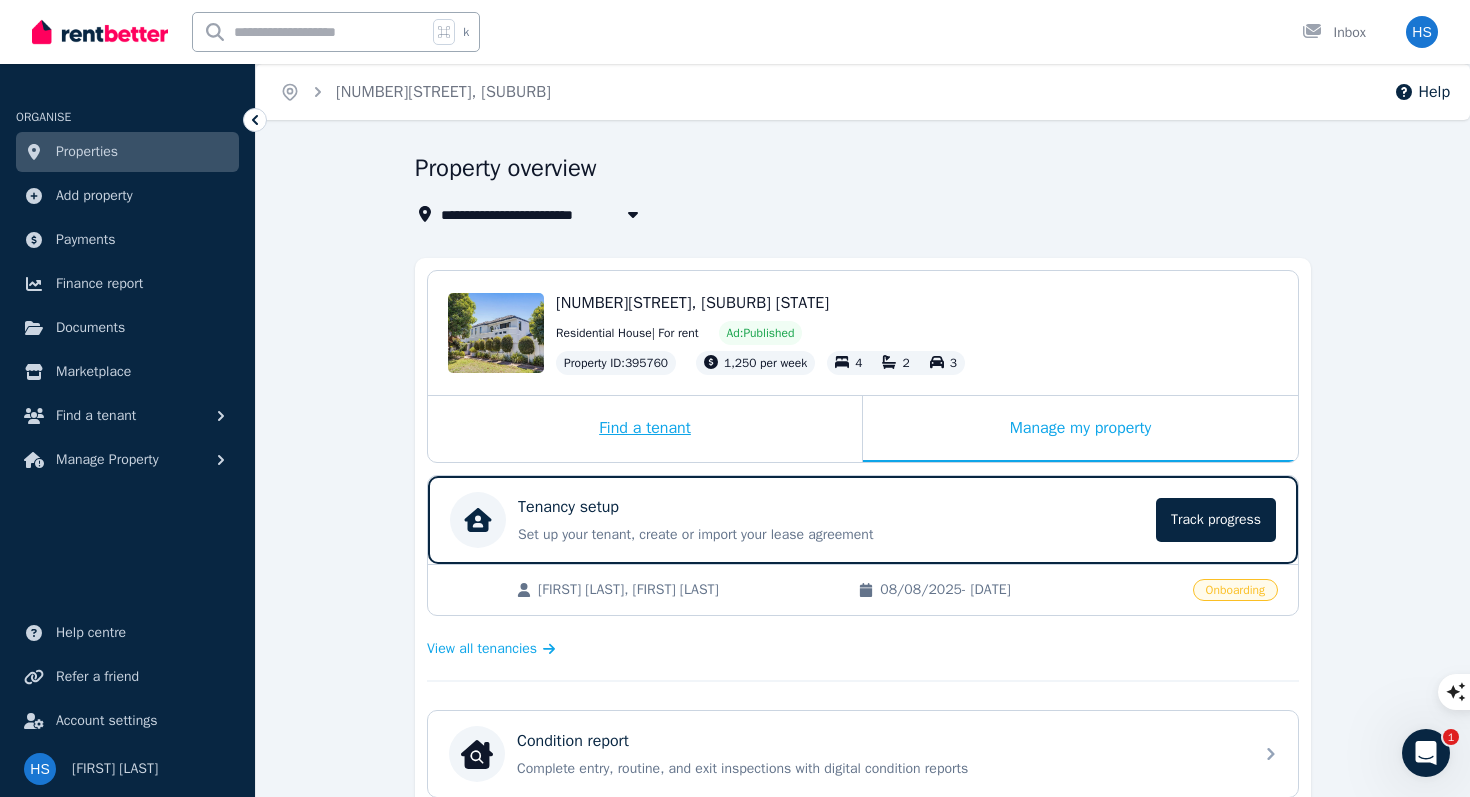 click on "Find a tenant" at bounding box center (645, 429) 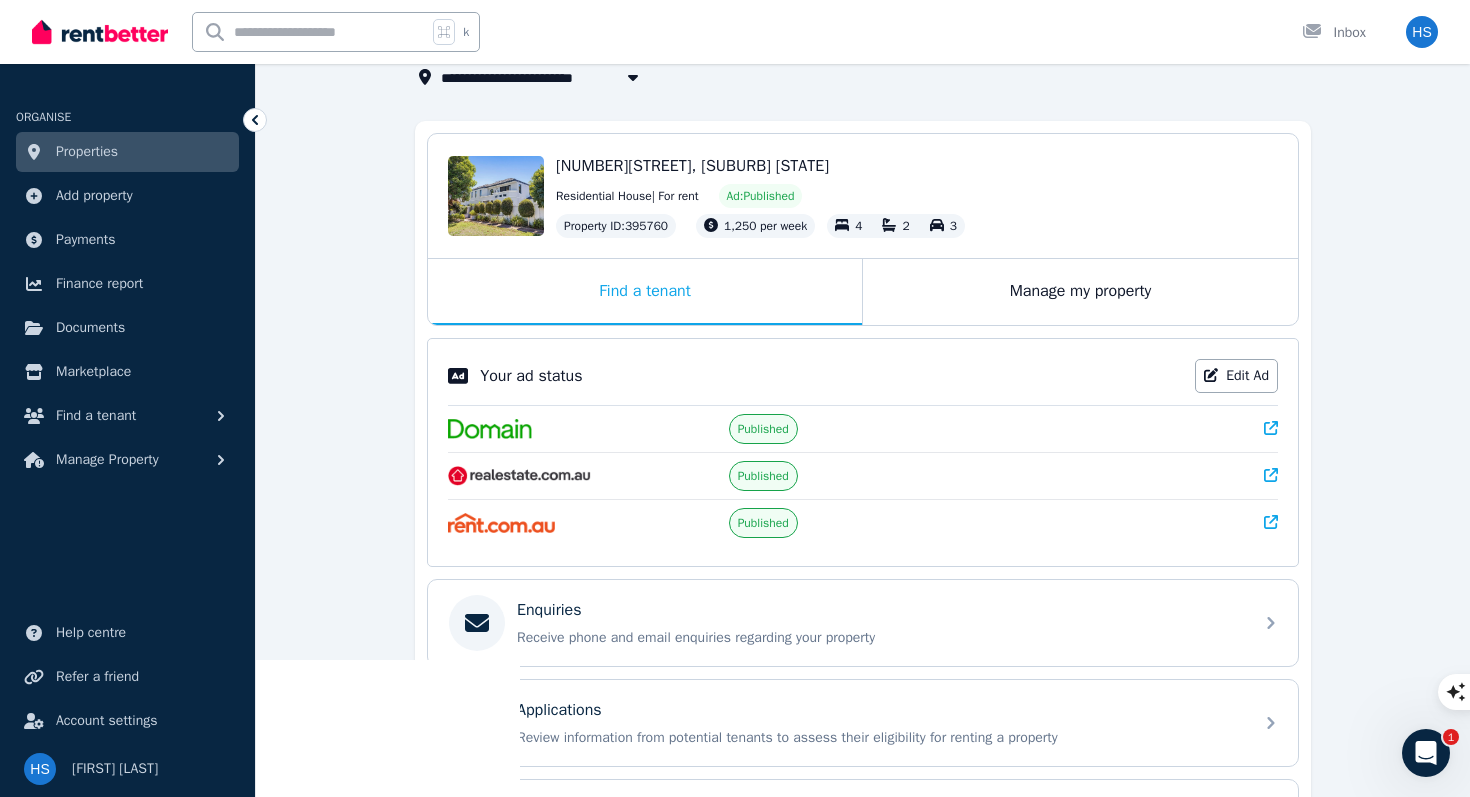 scroll, scrollTop: 143, scrollLeft: 0, axis: vertical 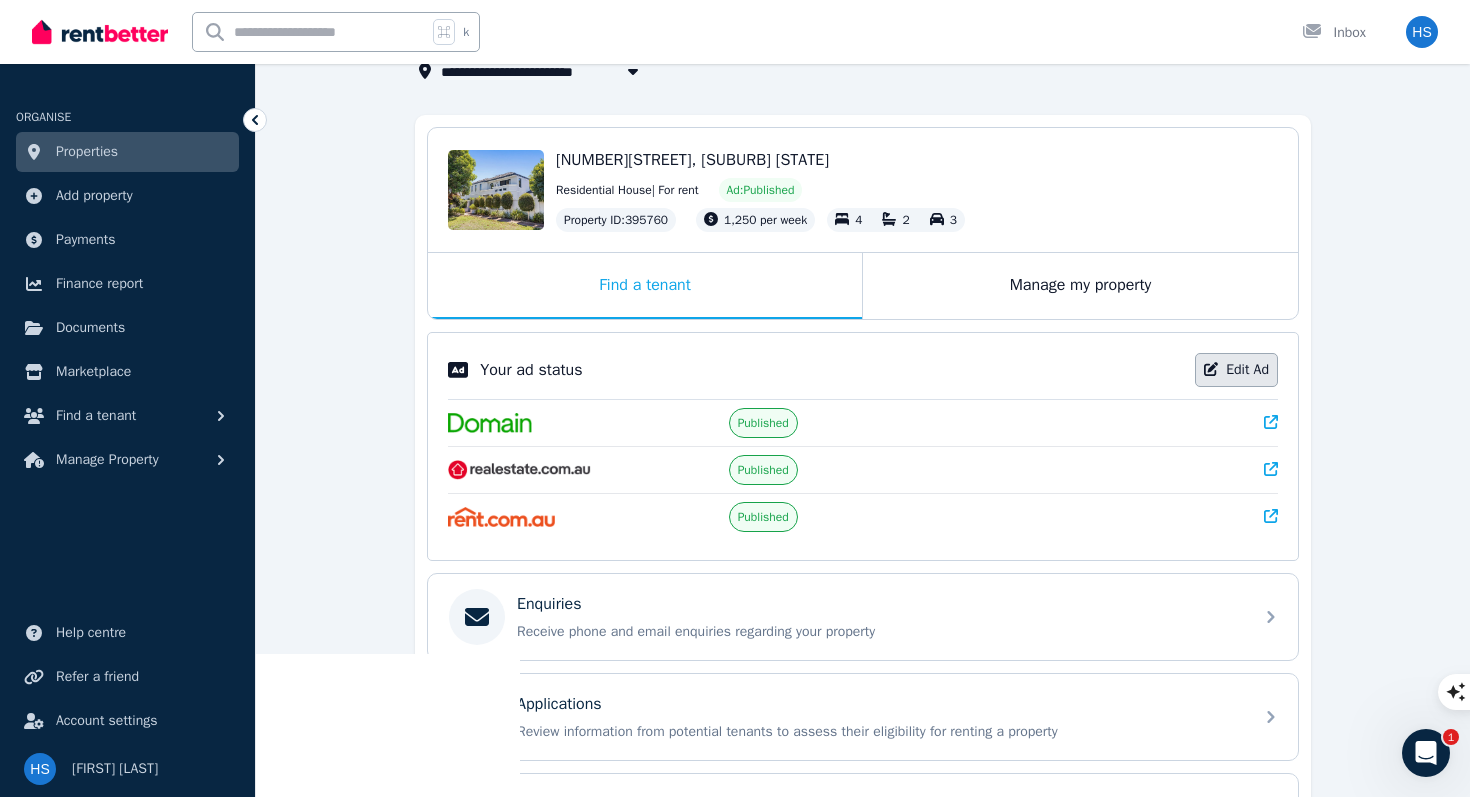 click on "Edit Ad" at bounding box center [1236, 370] 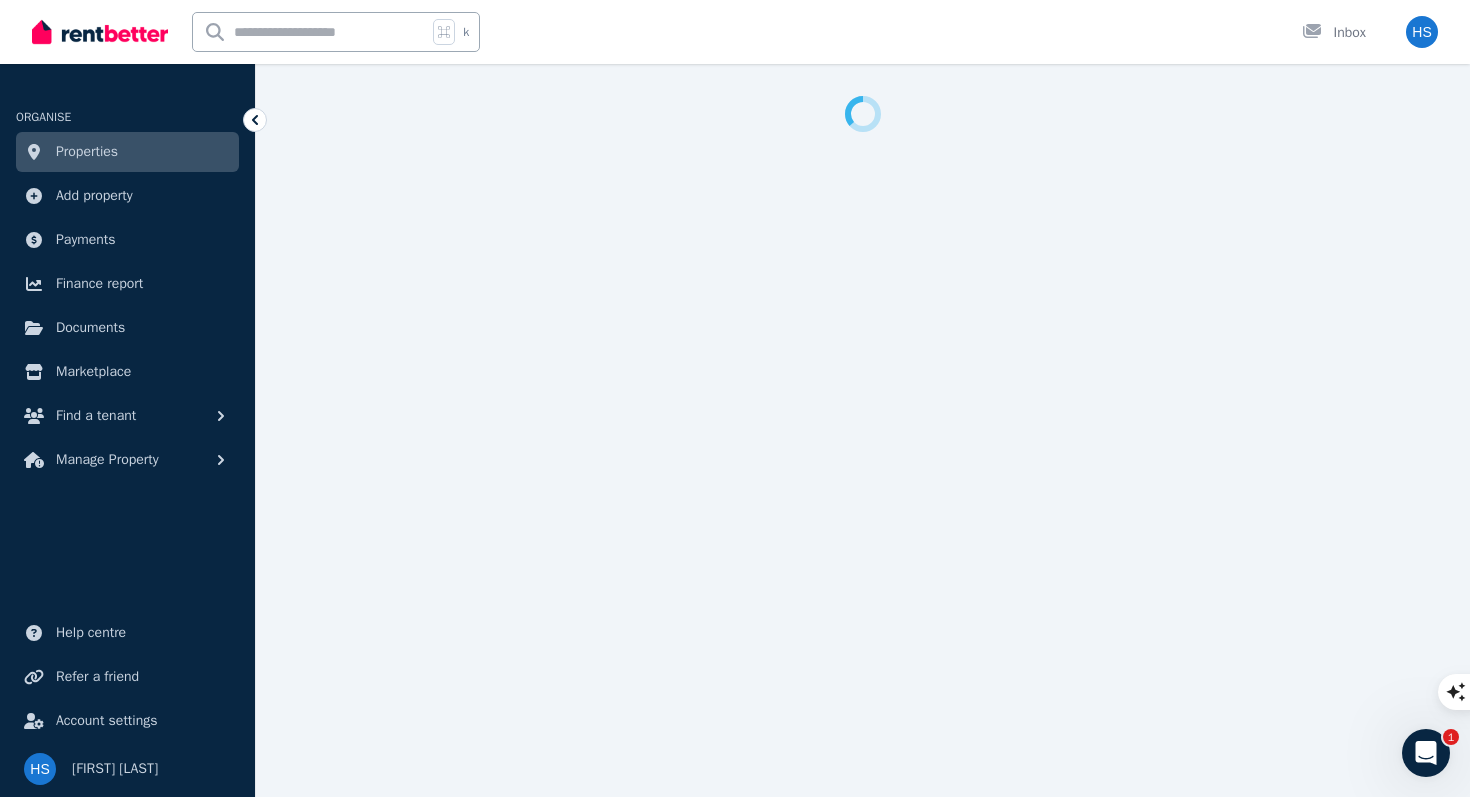 select on "**********" 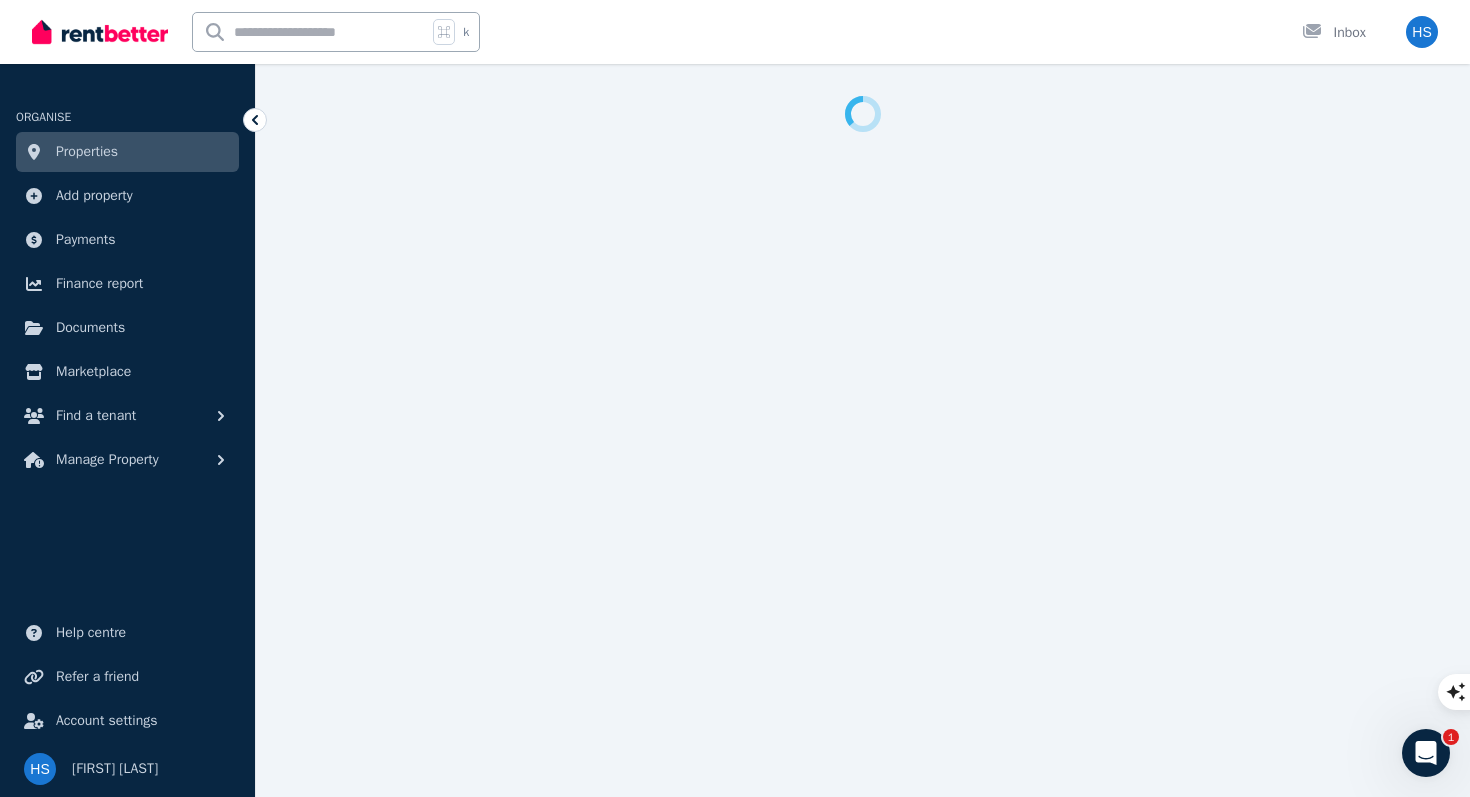 select on "**********" 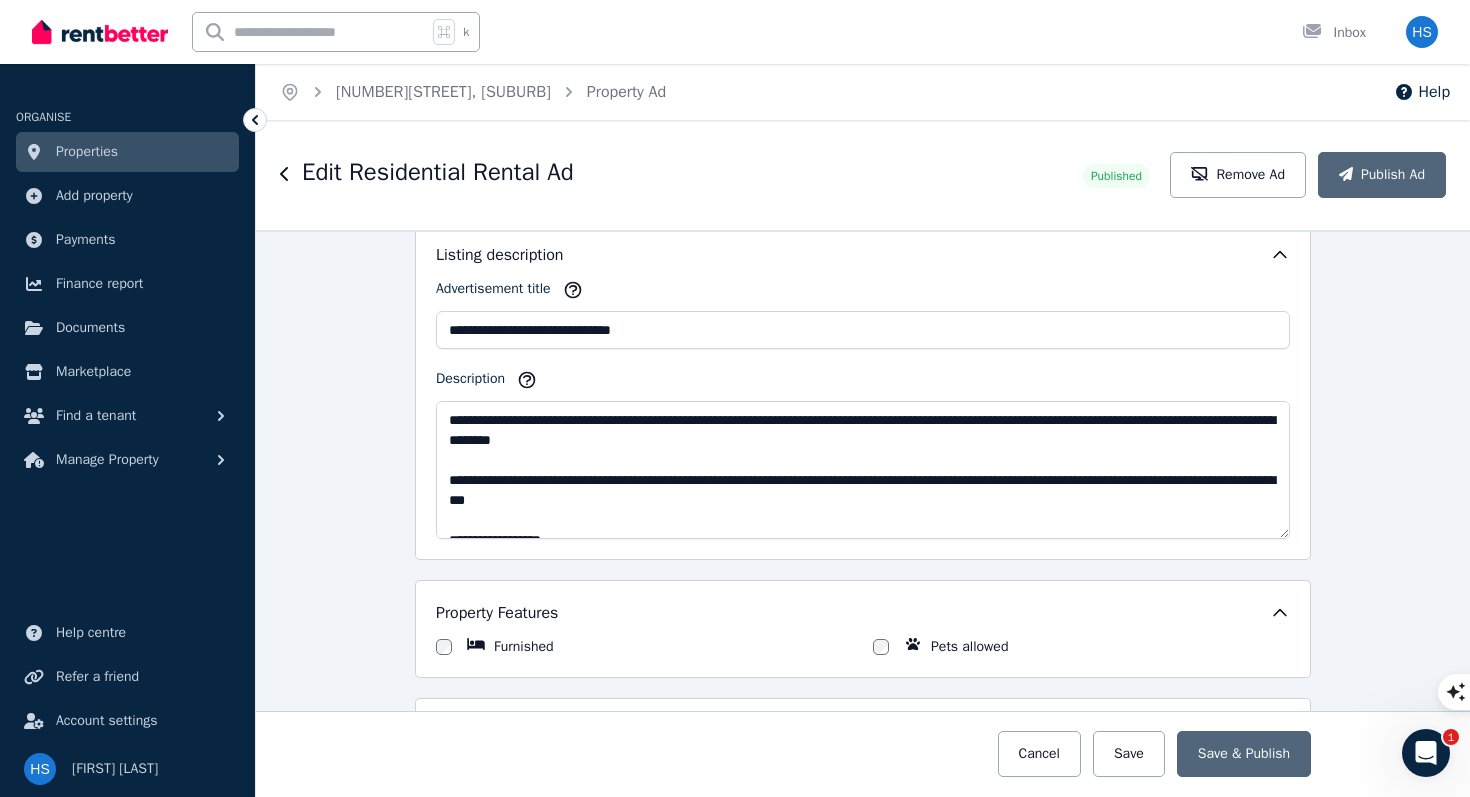 scroll, scrollTop: 1149, scrollLeft: 0, axis: vertical 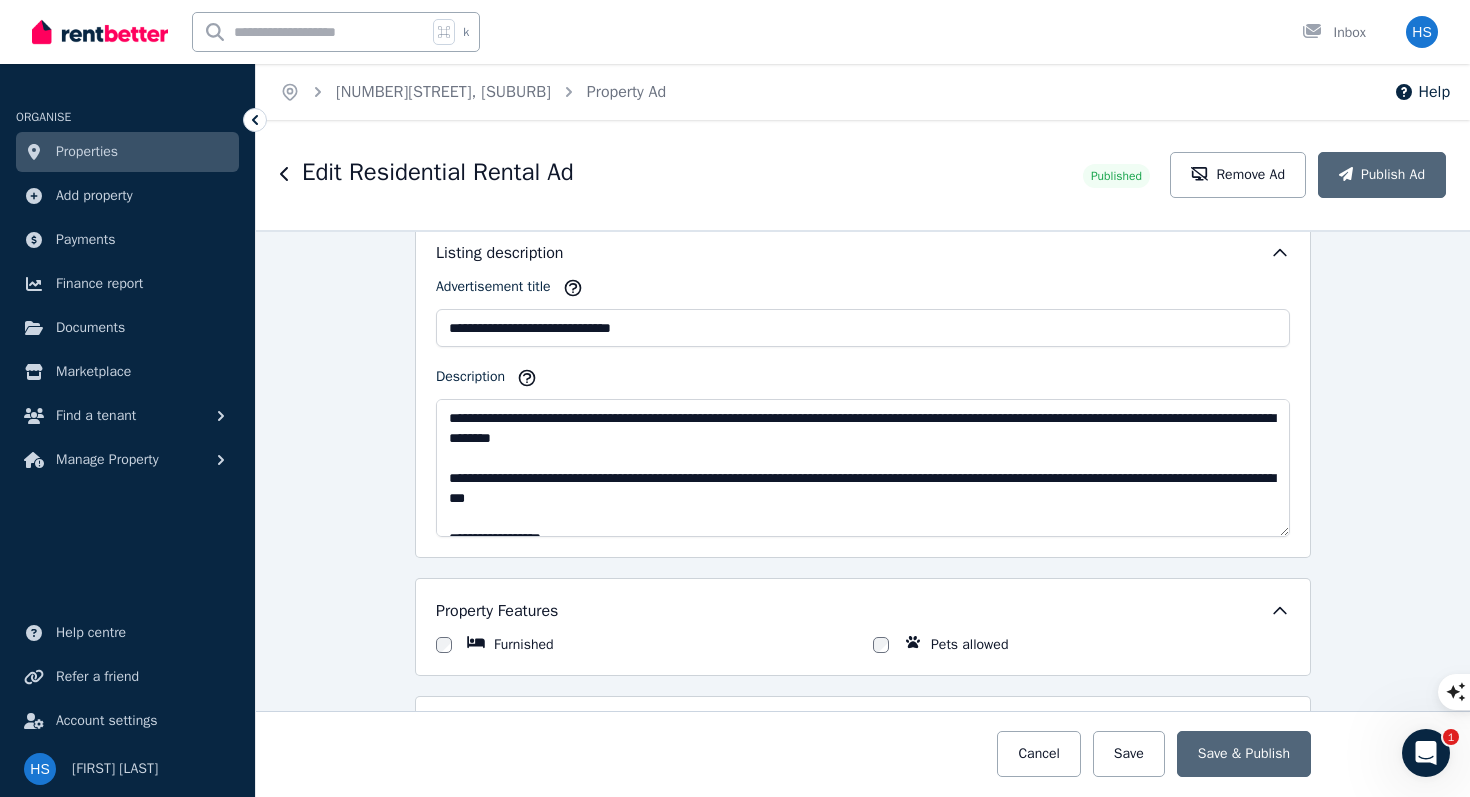 click on "Description" at bounding box center [863, 468] 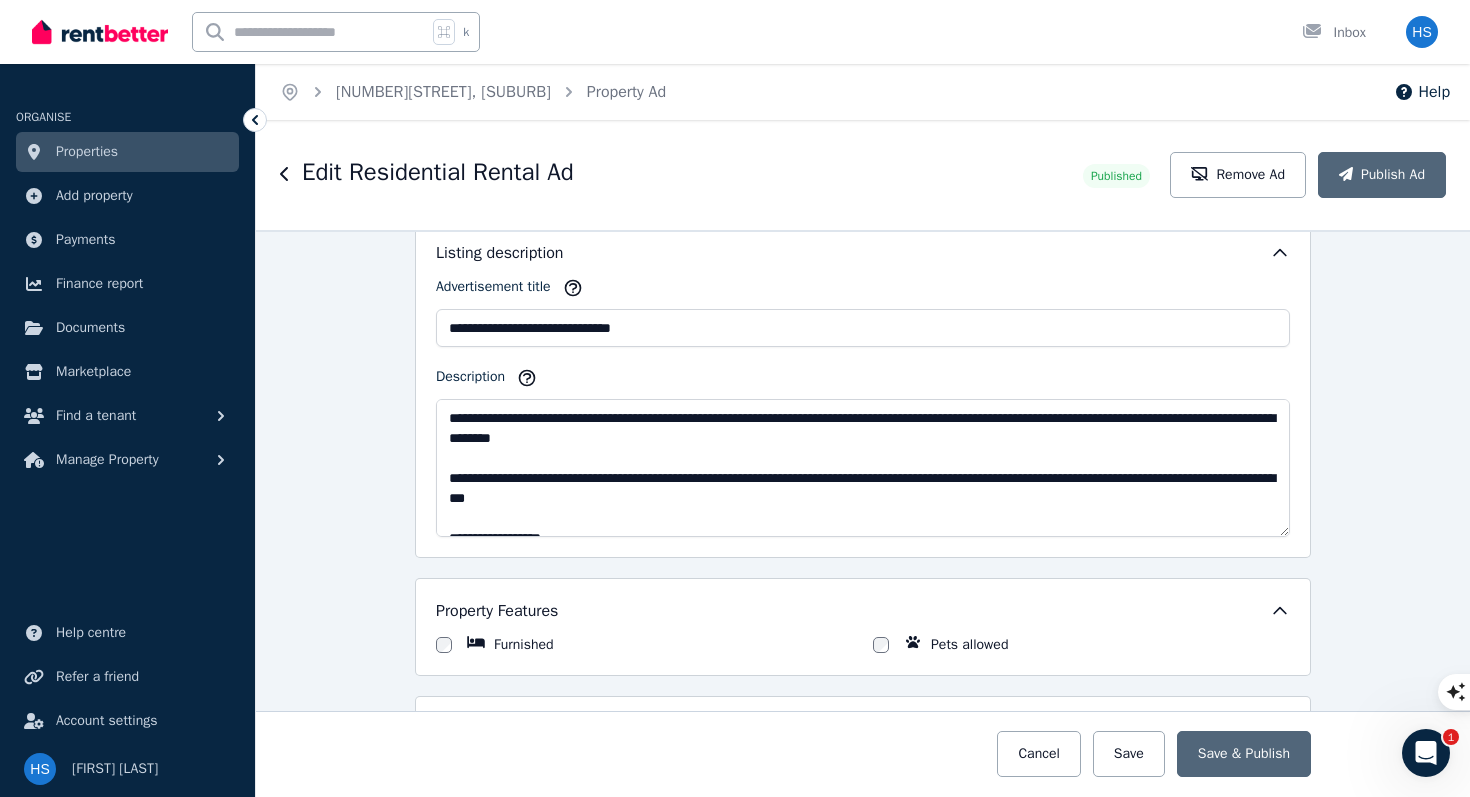 click on "Description" at bounding box center (863, 468) 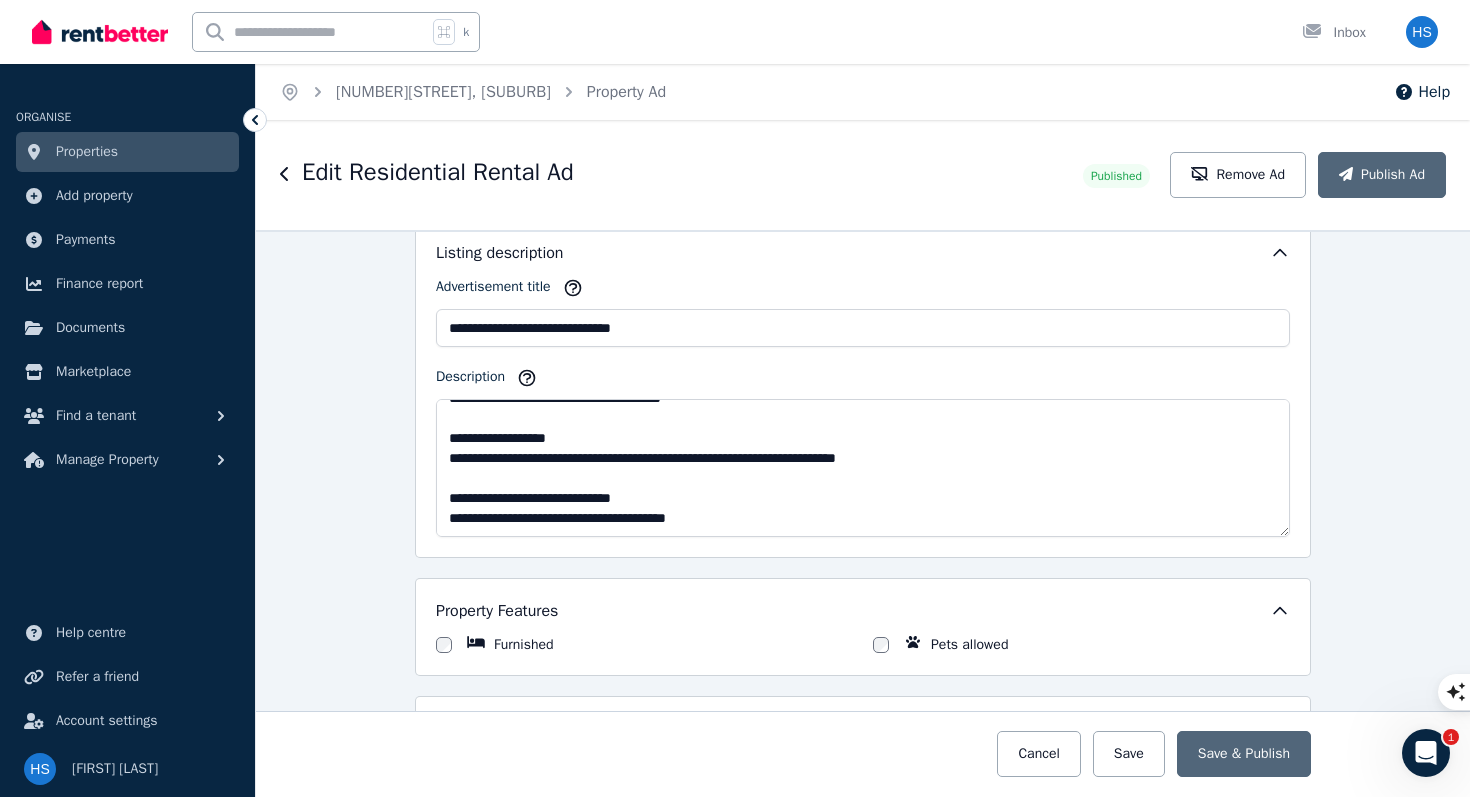 scroll, scrollTop: 940, scrollLeft: 0, axis: vertical 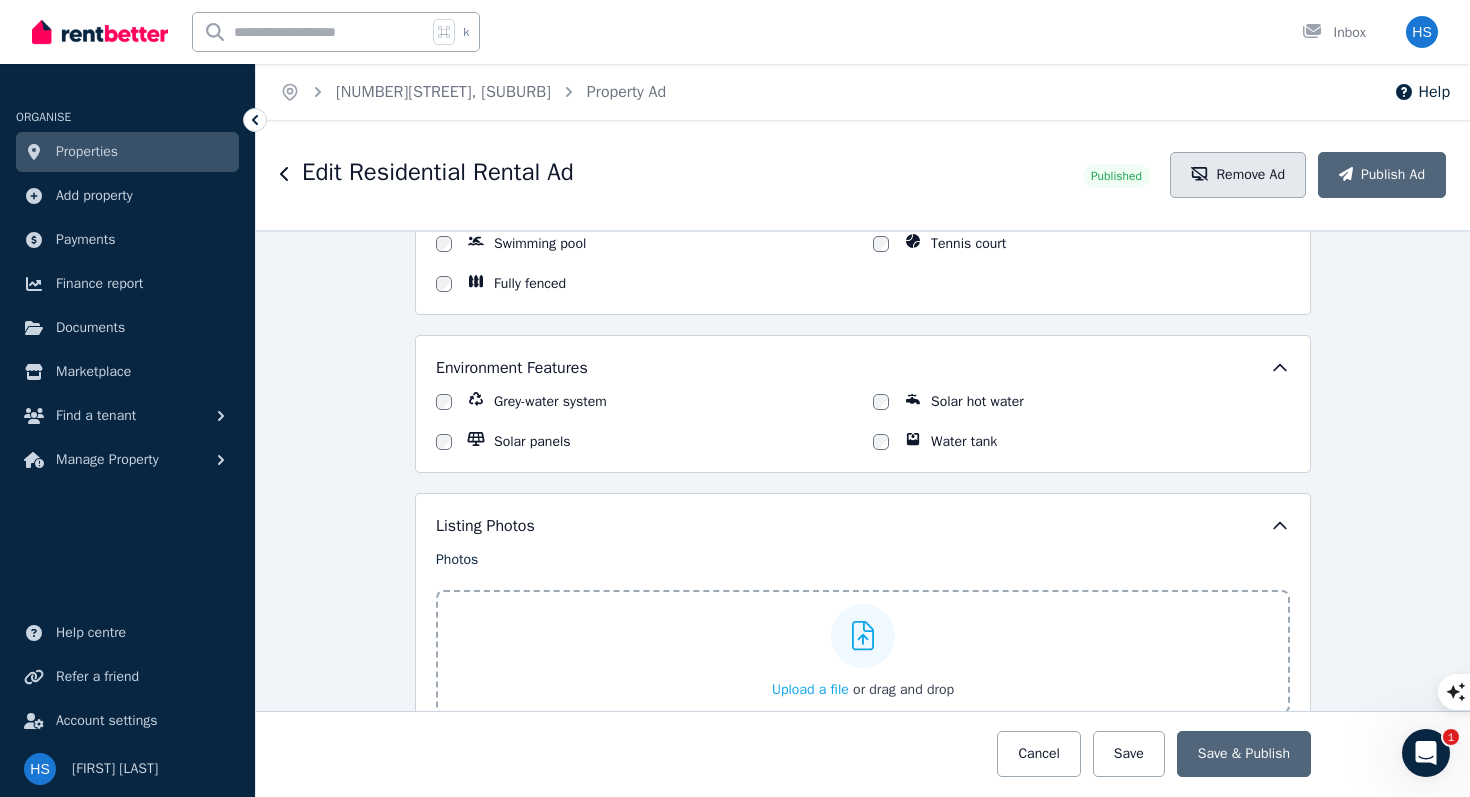 click on "Remove Ad" at bounding box center (1238, 175) 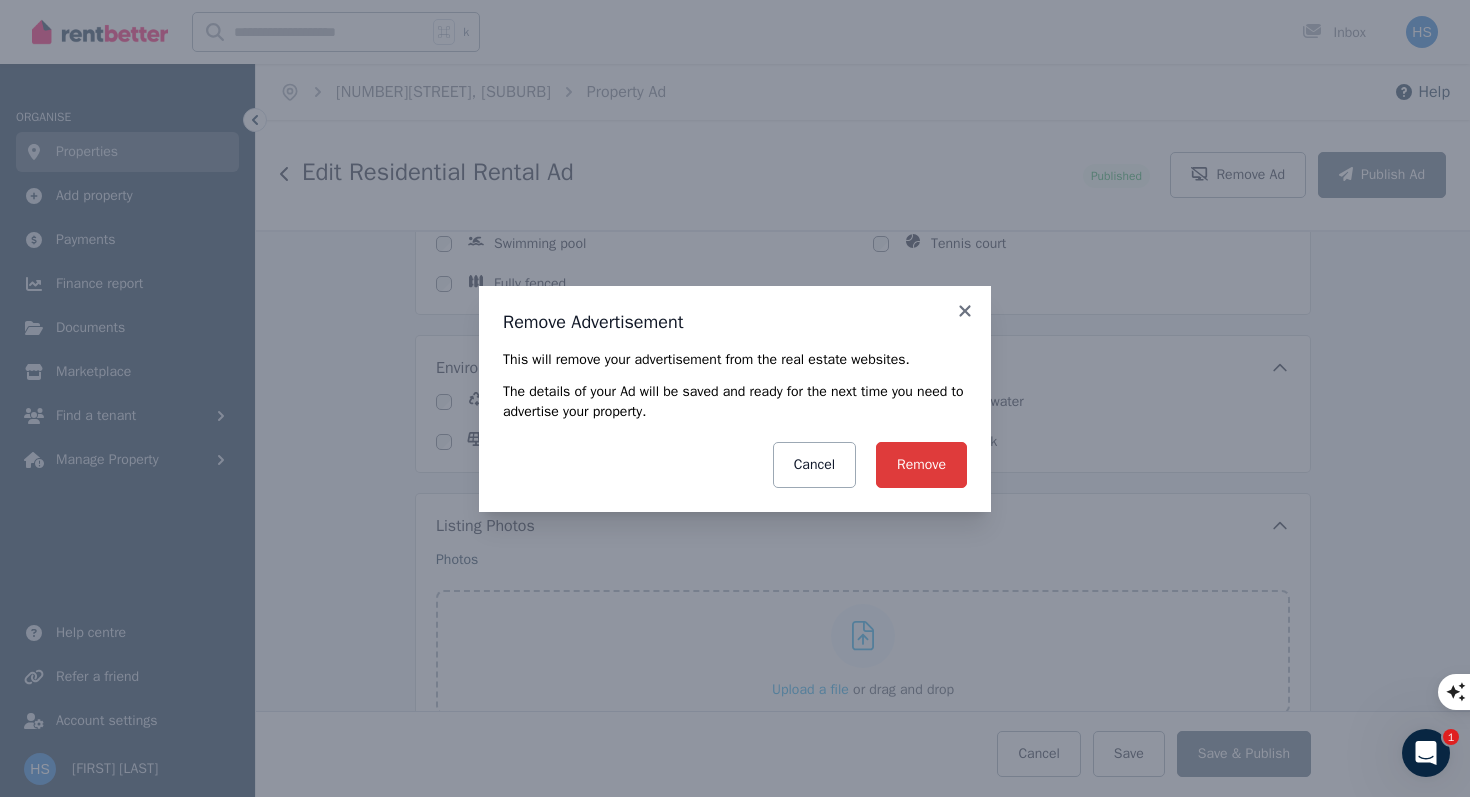 click on "Remove" at bounding box center [921, 465] 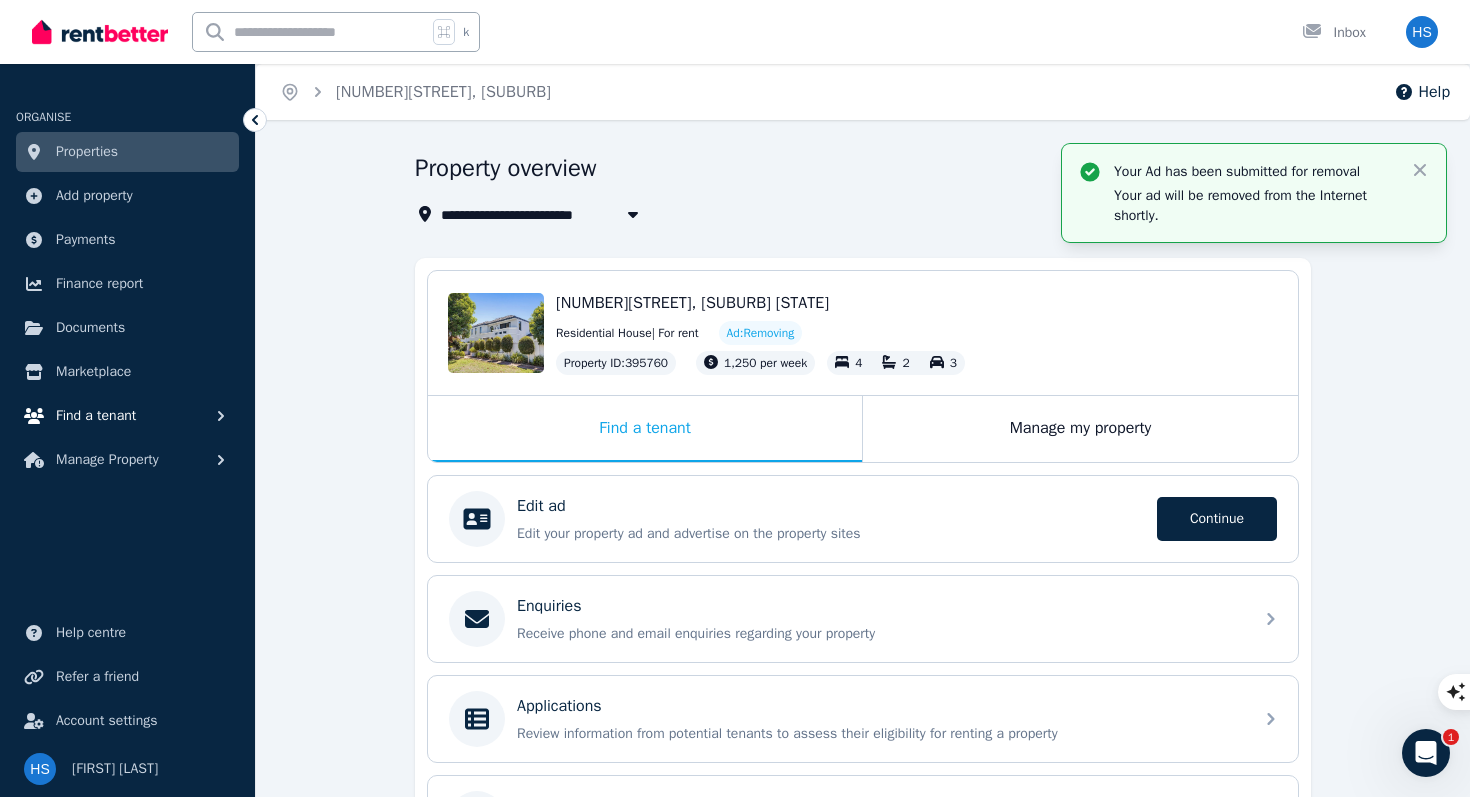 click on "Find a tenant" at bounding box center [127, 416] 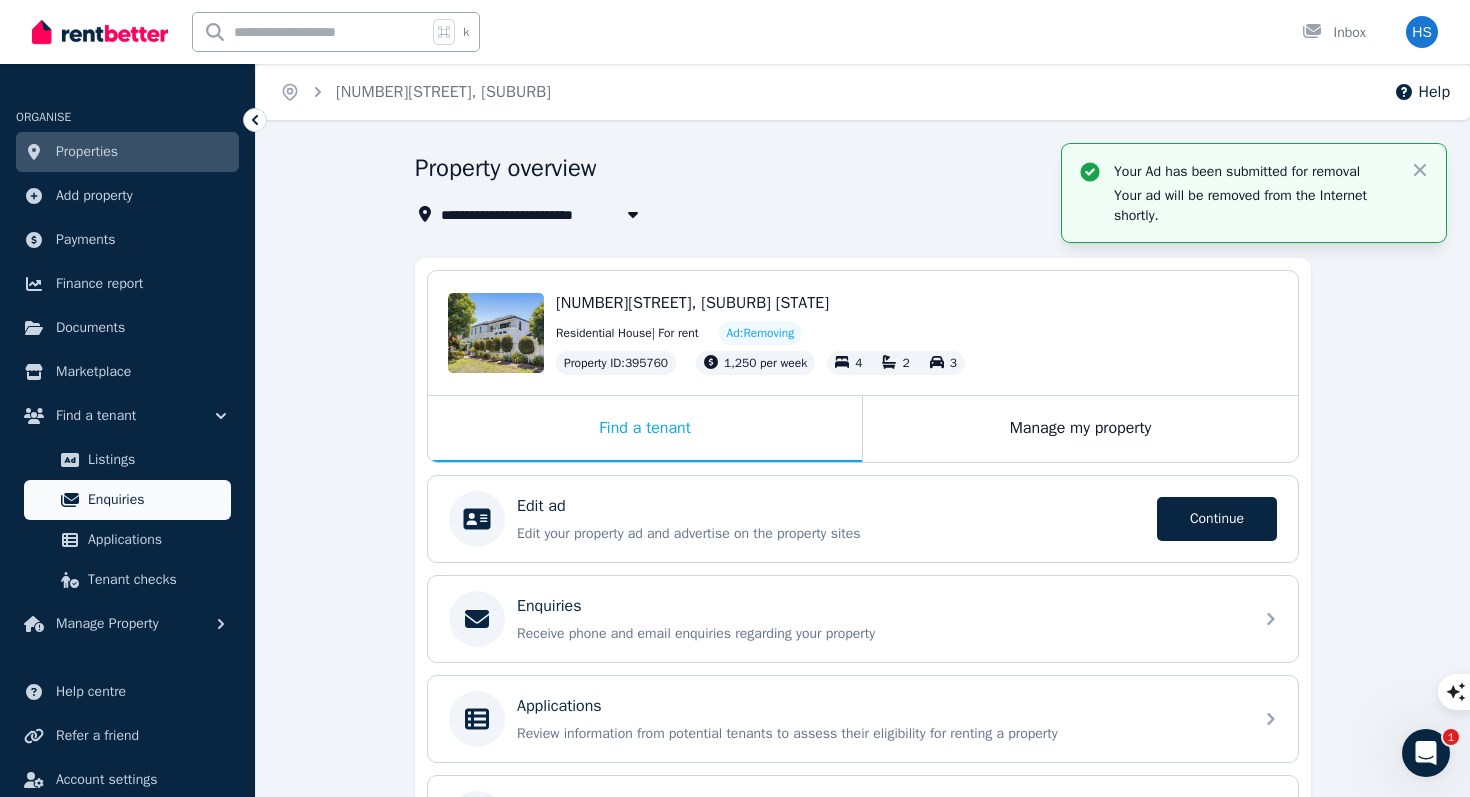 click on "Enquiries" at bounding box center (155, 500) 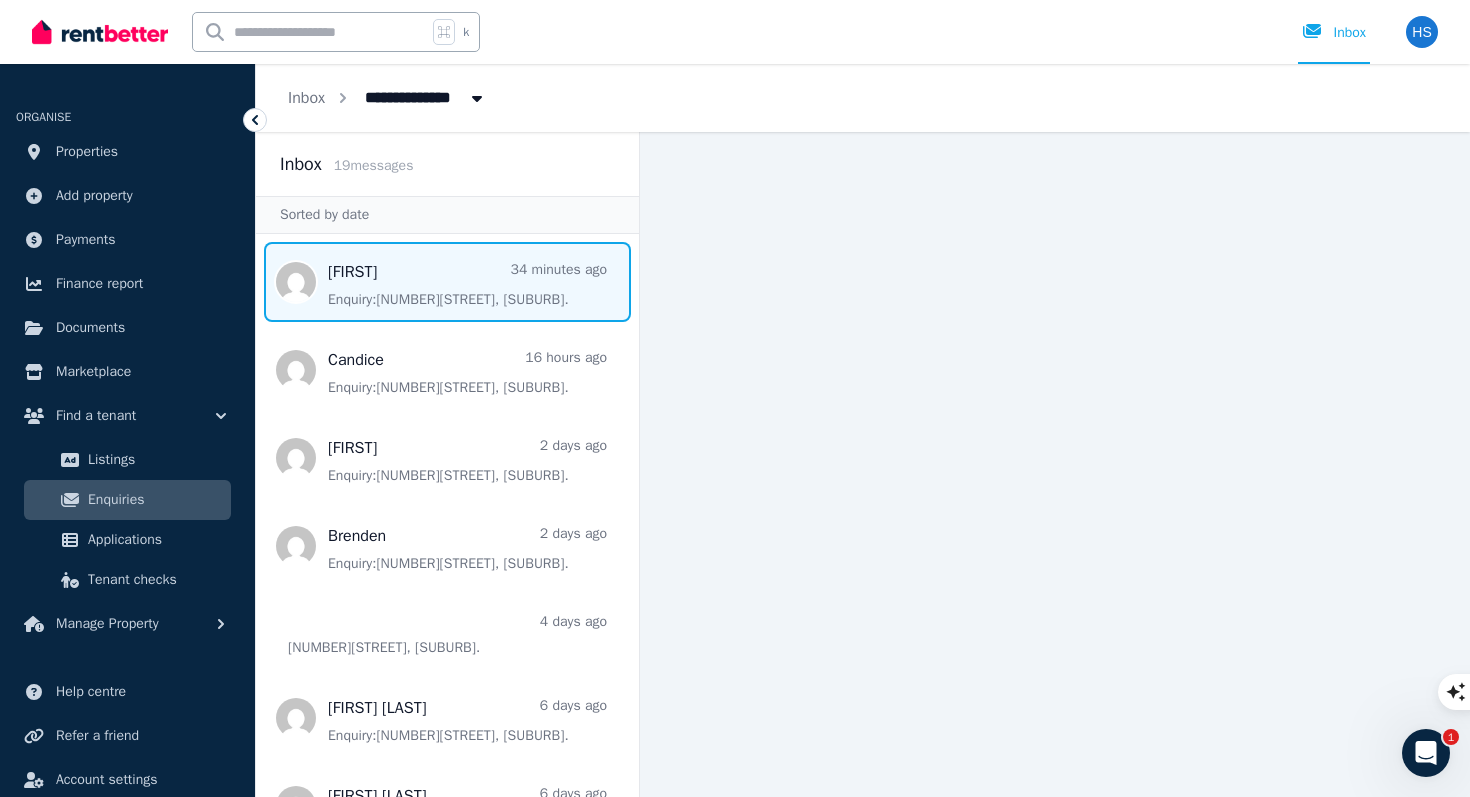 click at bounding box center [447, 282] 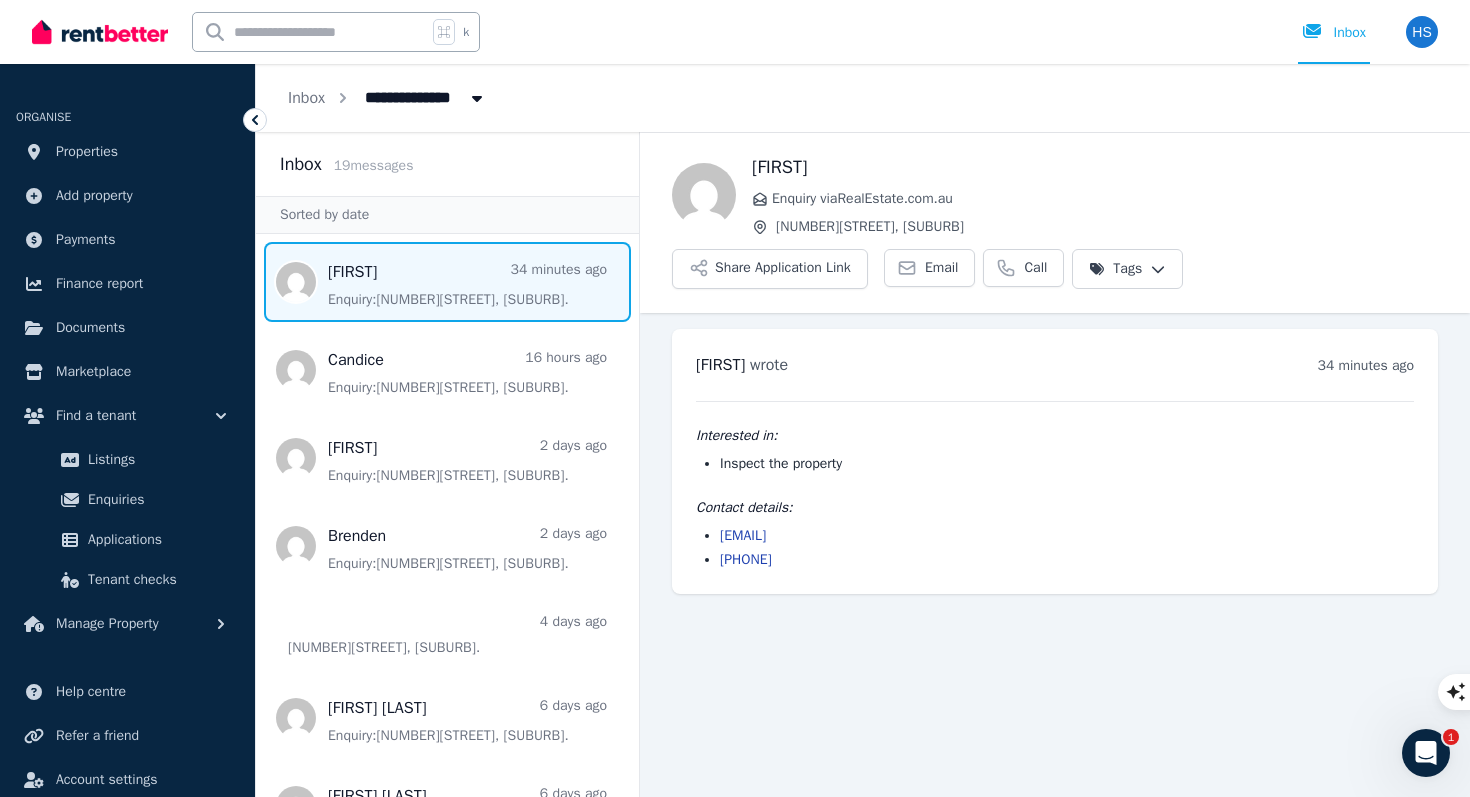click on "[EMAIL]" at bounding box center [743, 535] 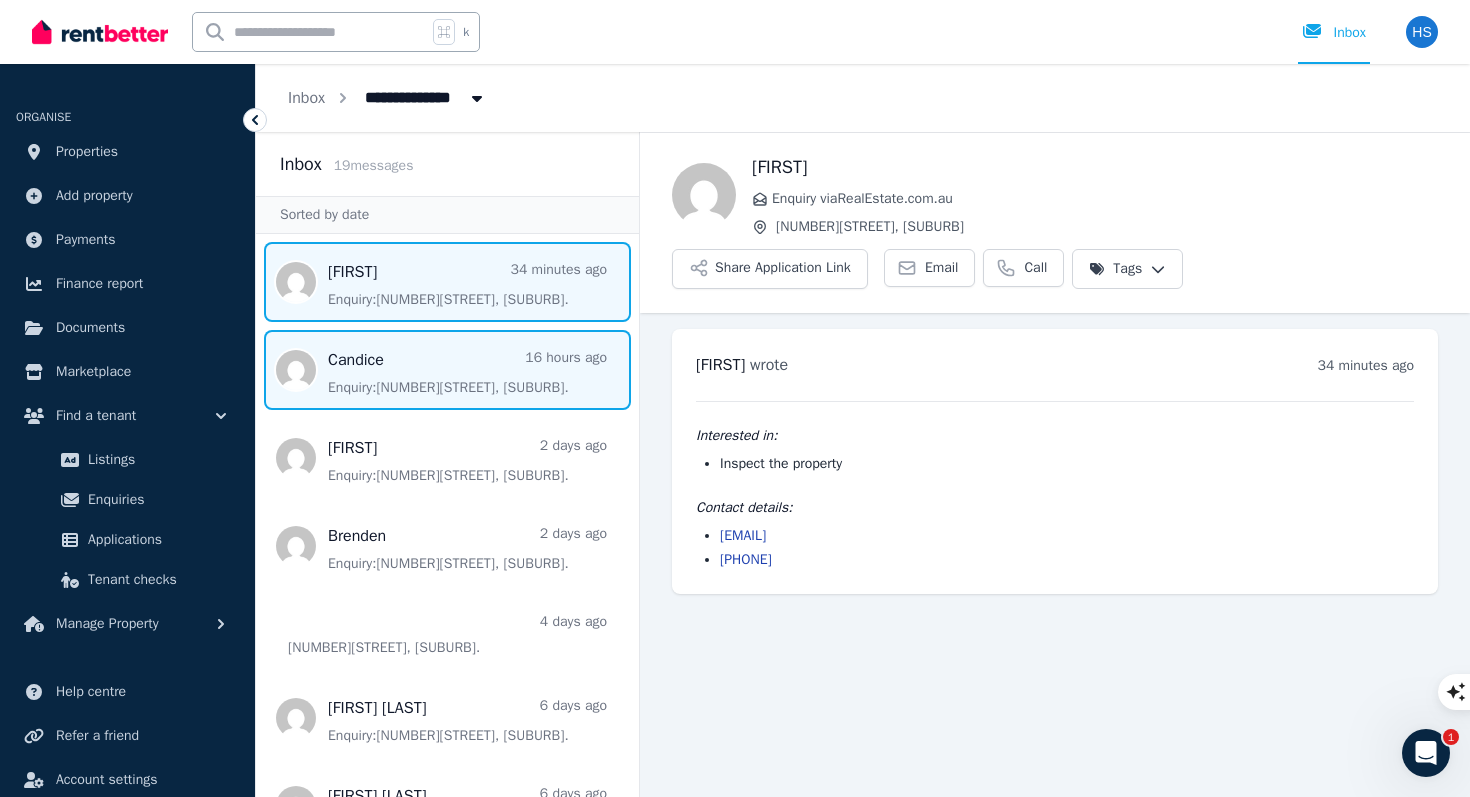 click at bounding box center [447, 370] 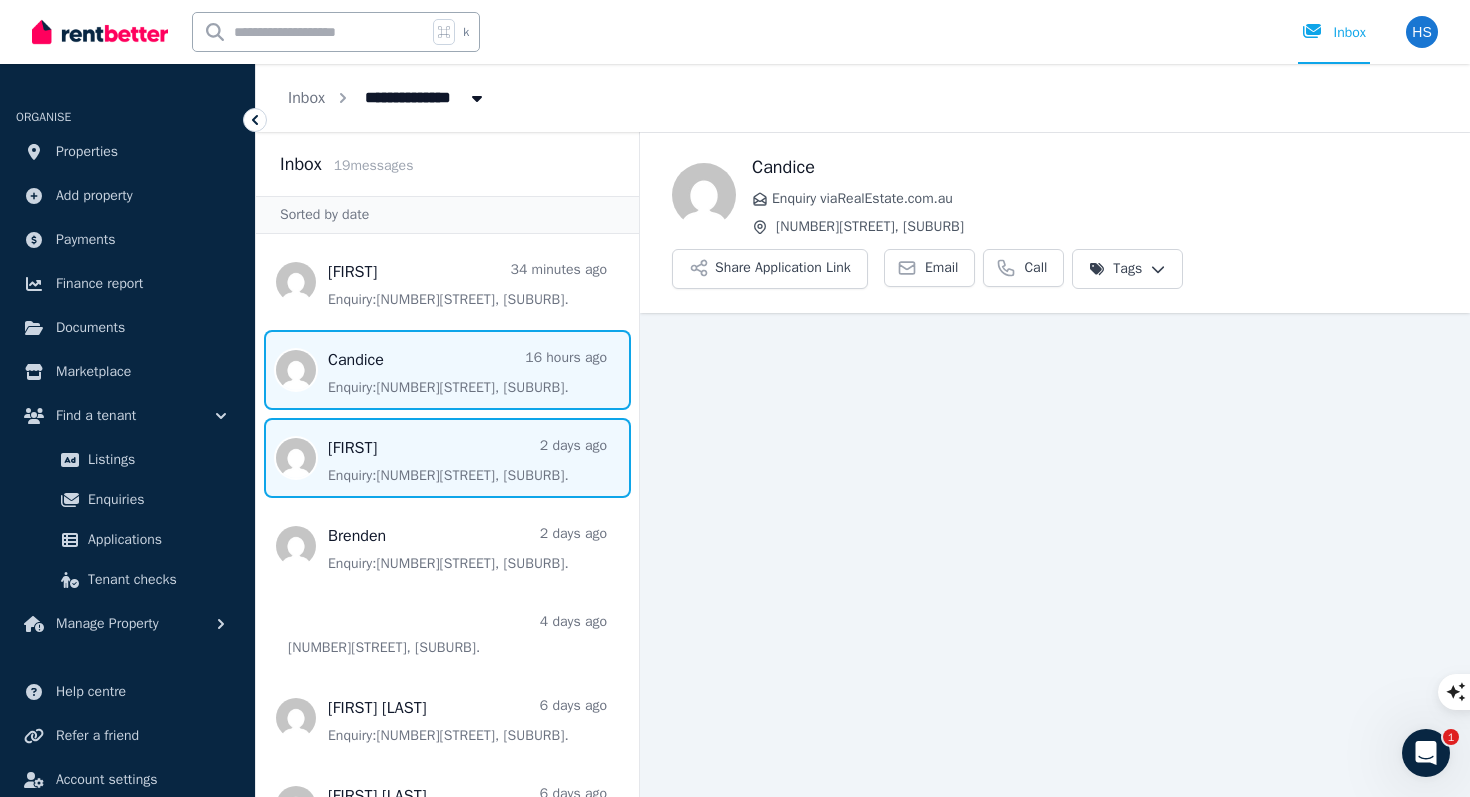 click at bounding box center [447, 458] 